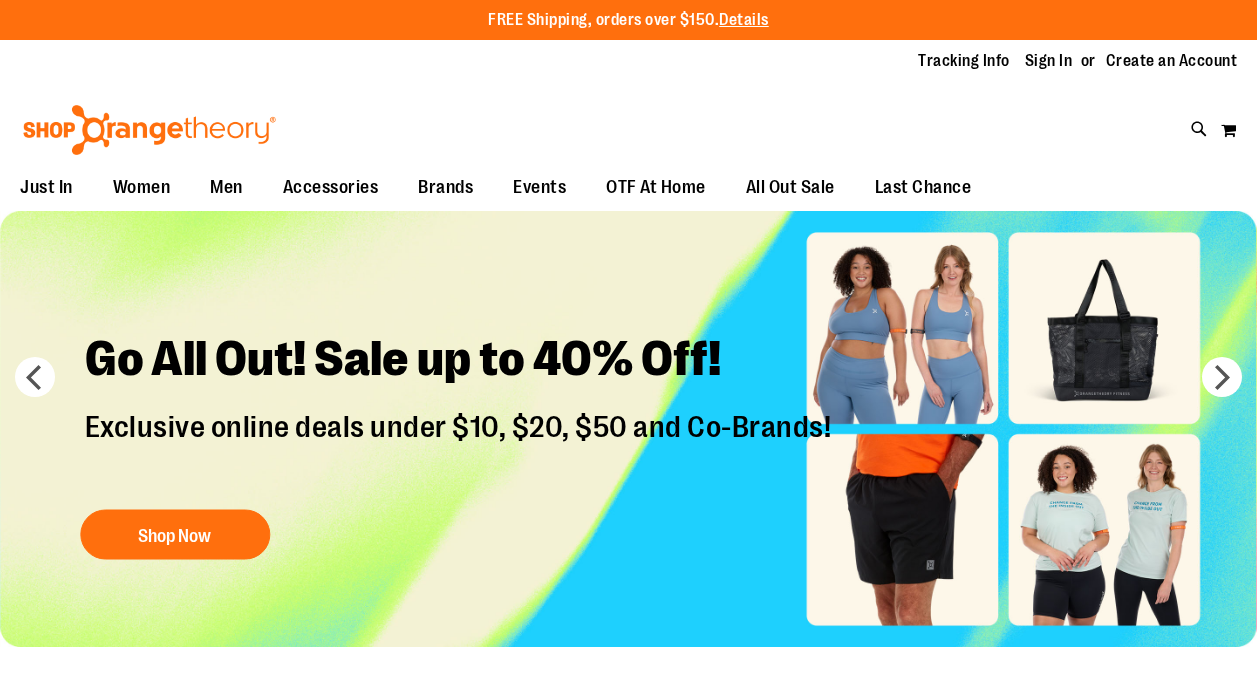 scroll, scrollTop: 0, scrollLeft: 0, axis: both 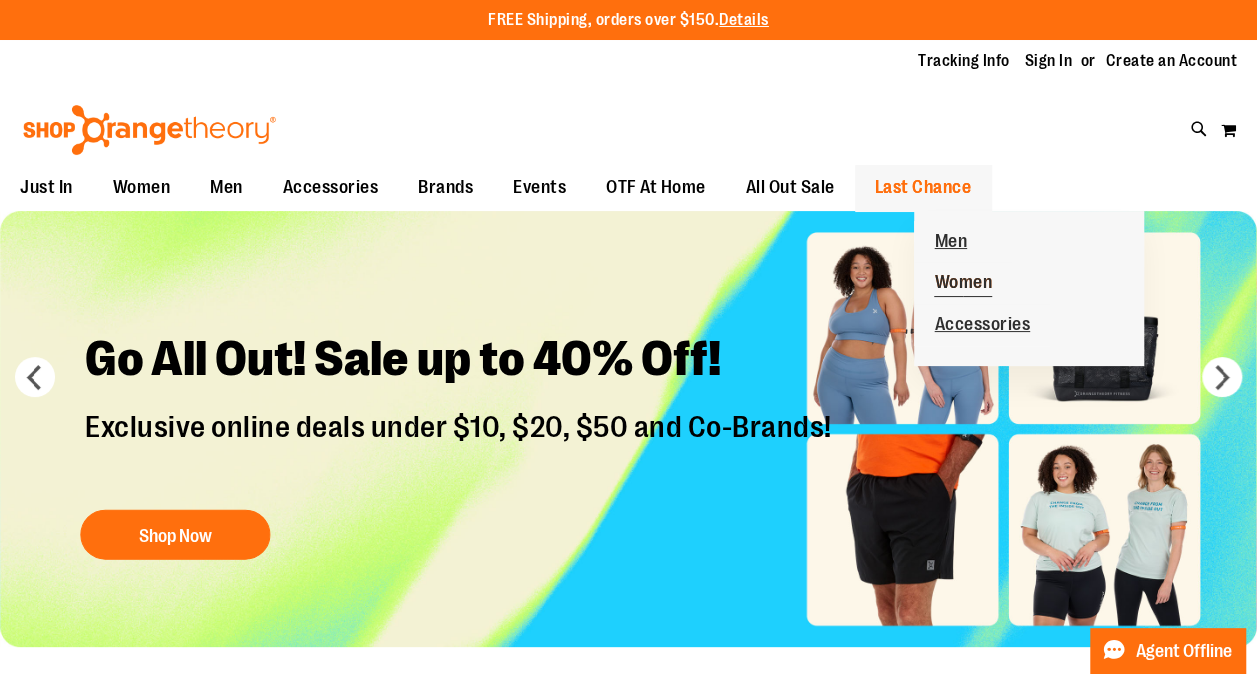 type on "**********" 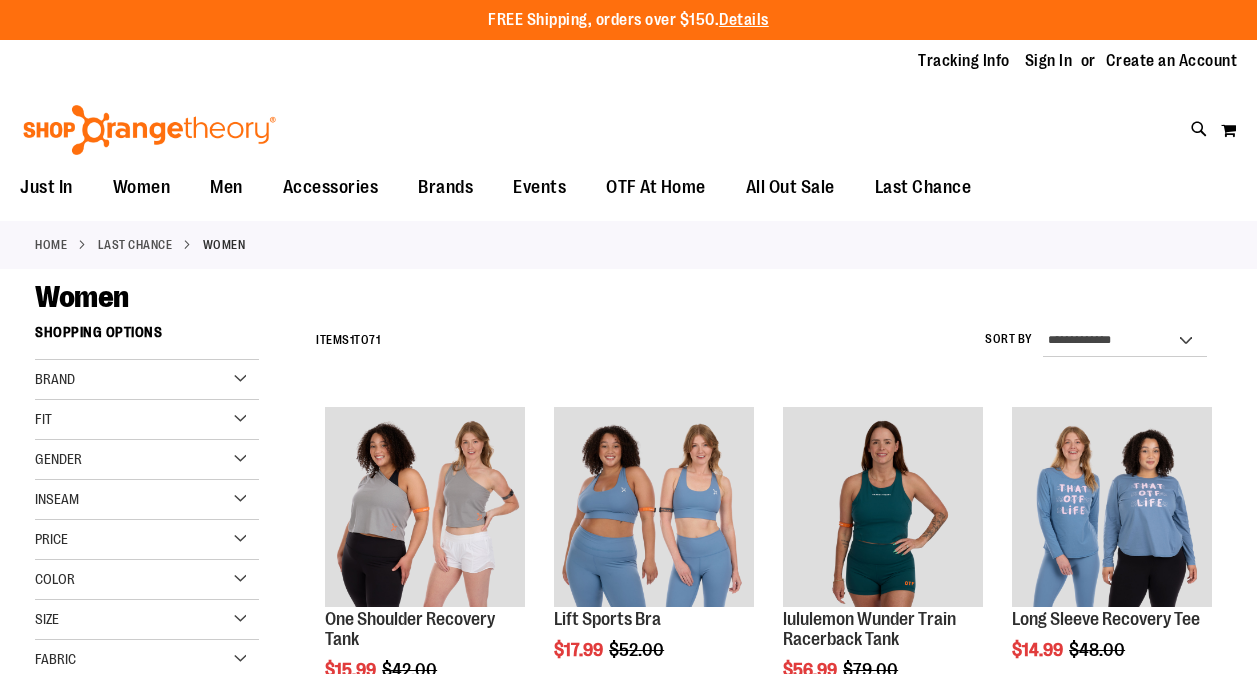 scroll, scrollTop: 0, scrollLeft: 0, axis: both 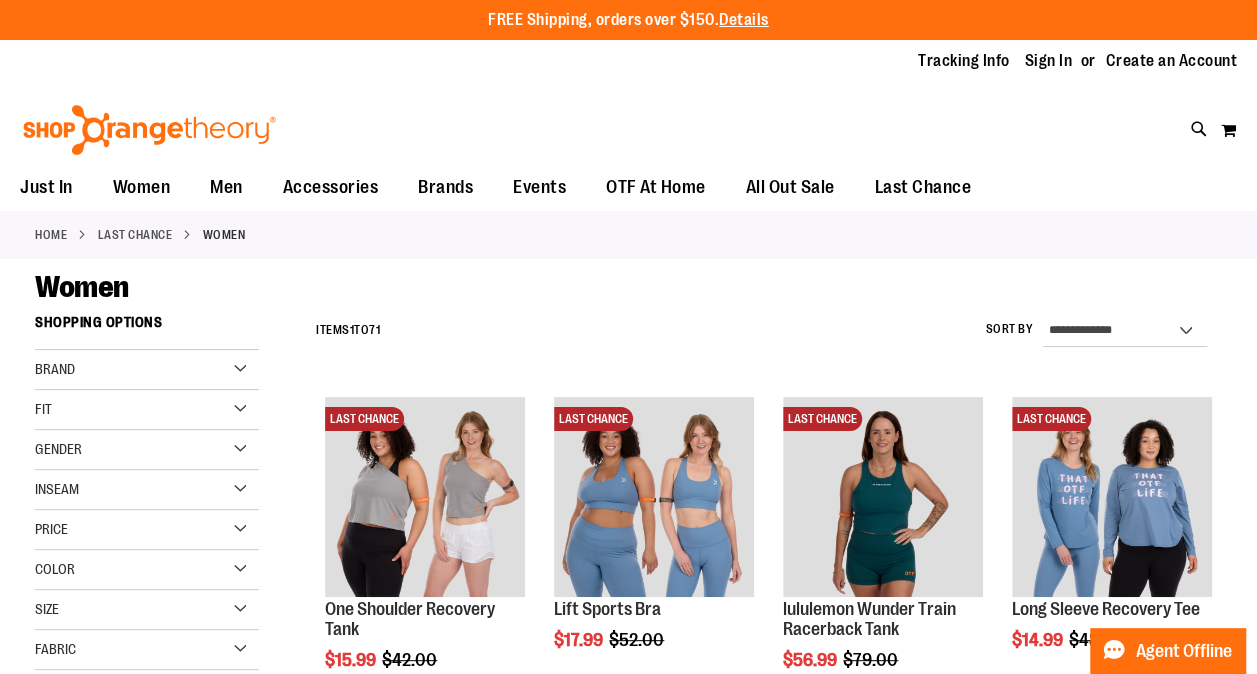 type on "**********" 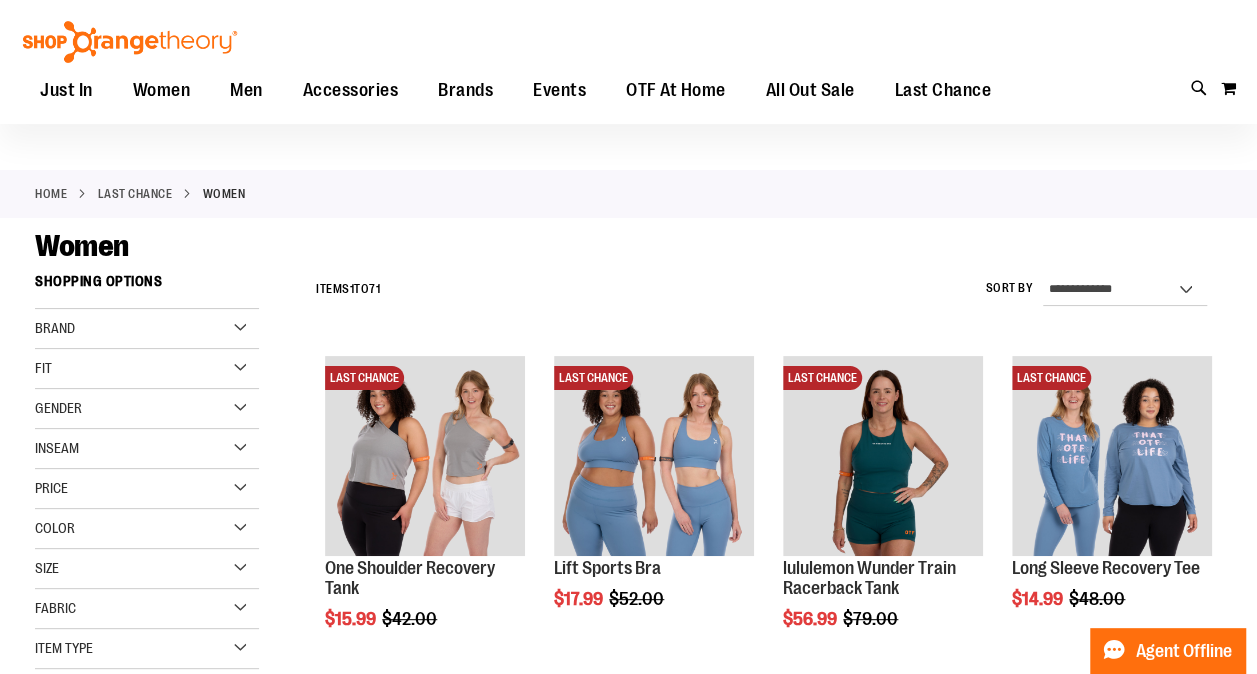 scroll, scrollTop: 80, scrollLeft: 0, axis: vertical 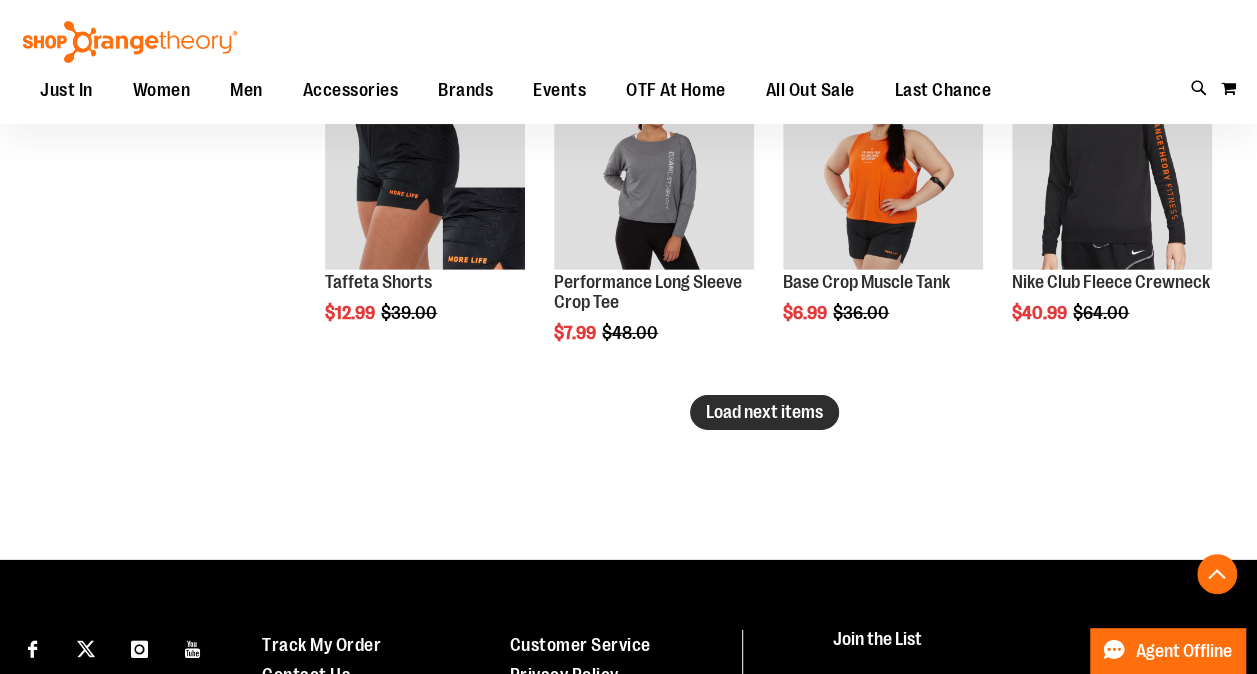 click on "Load next items" at bounding box center [764, 412] 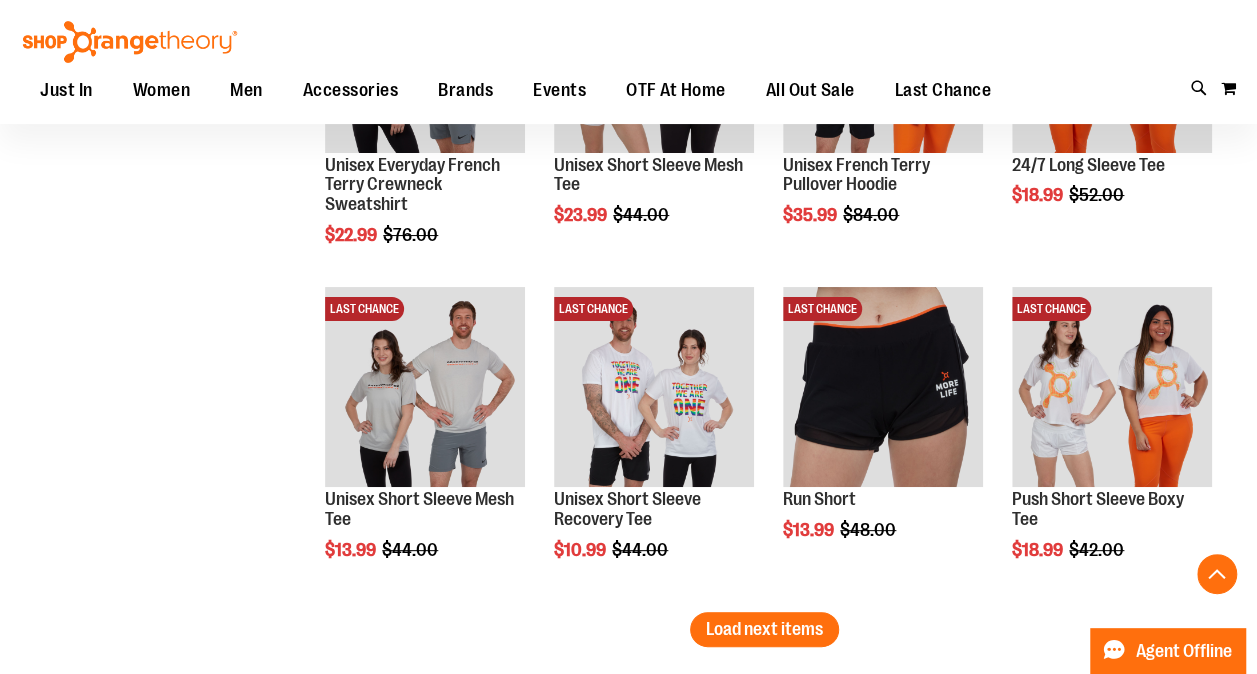 scroll, scrollTop: 3801, scrollLeft: 0, axis: vertical 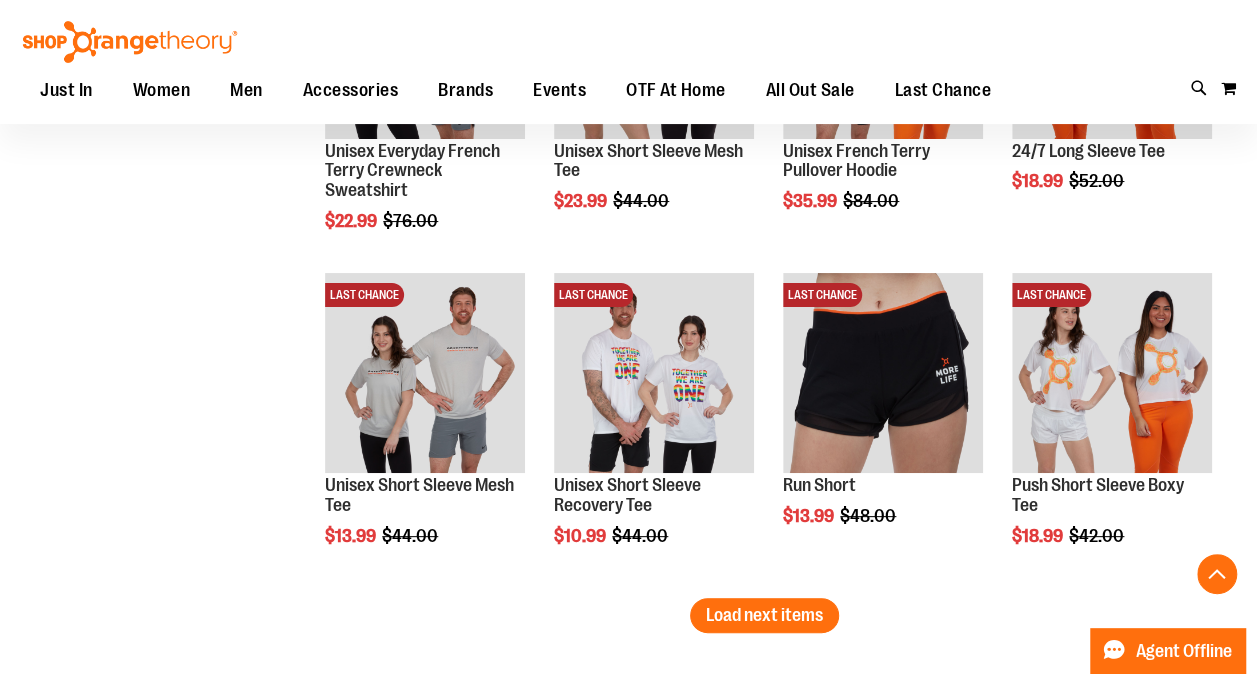 click on "**********" at bounding box center [764, -1408] 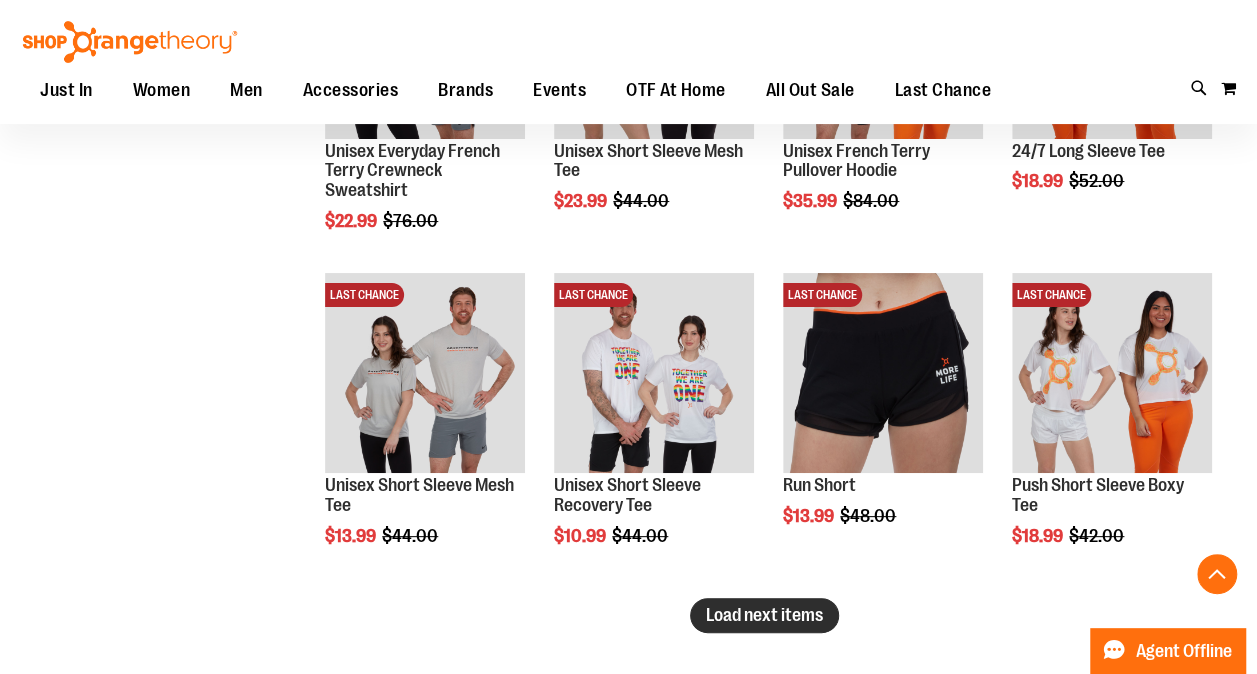 click on "Load next items" at bounding box center (764, 615) 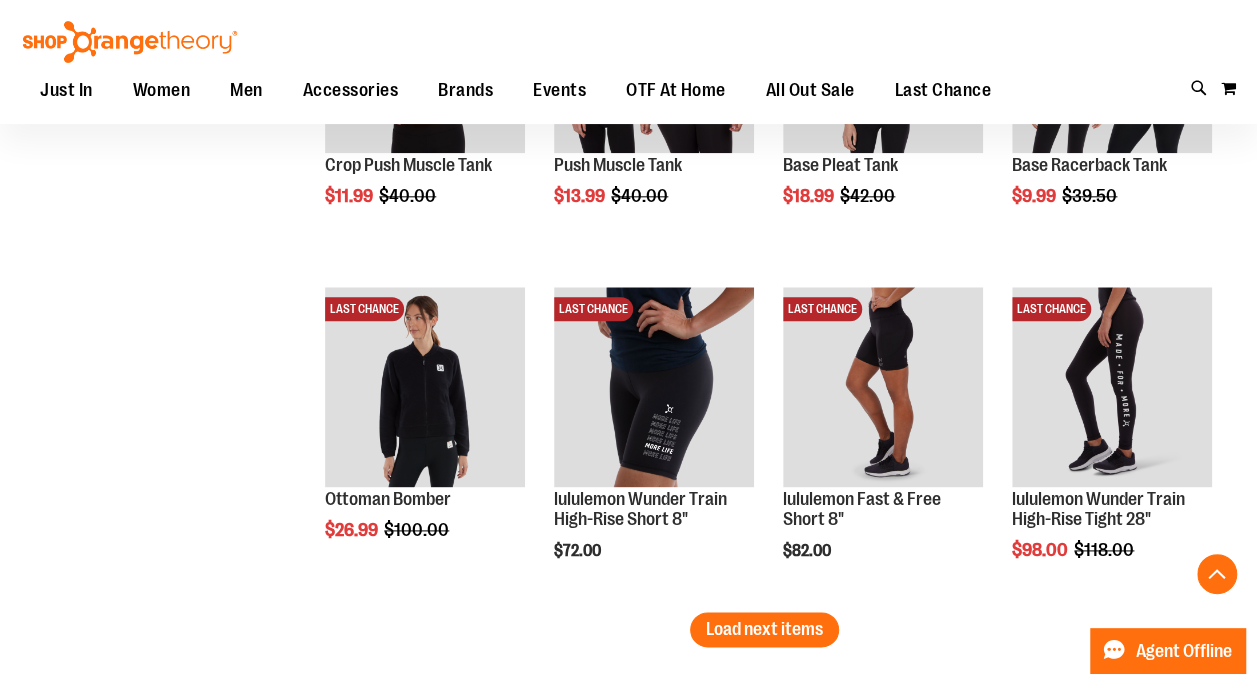 scroll, scrollTop: 4830, scrollLeft: 0, axis: vertical 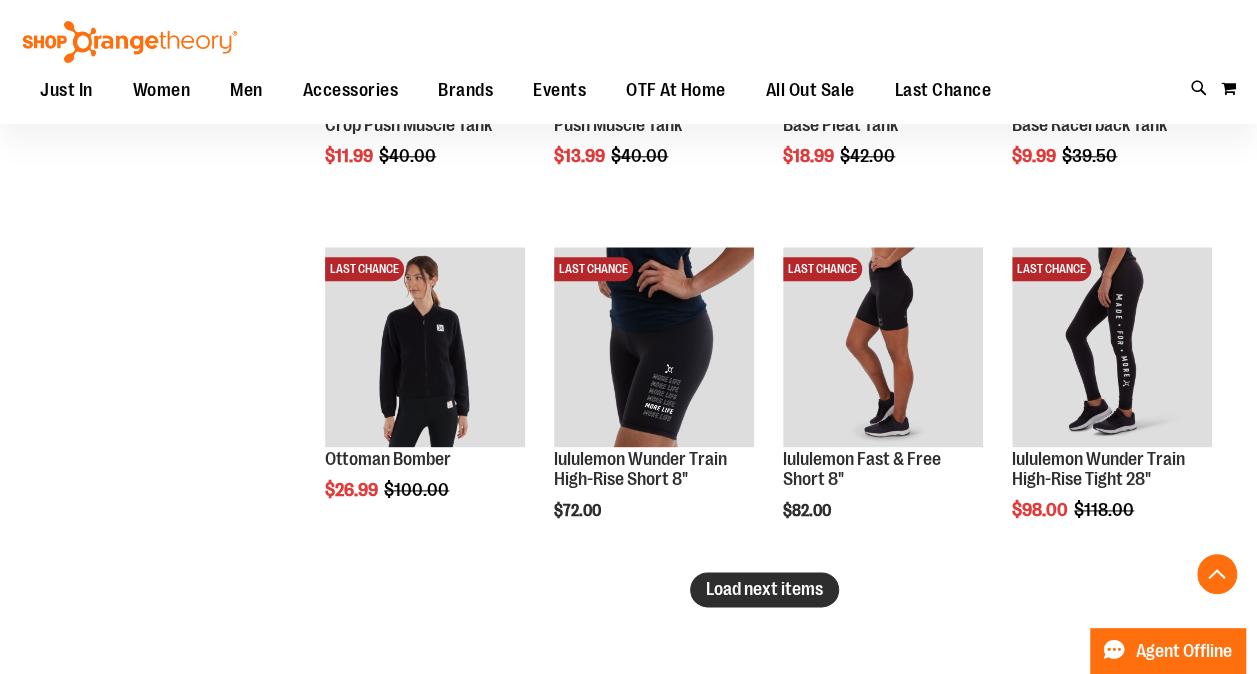 click on "Load next items" at bounding box center [764, 589] 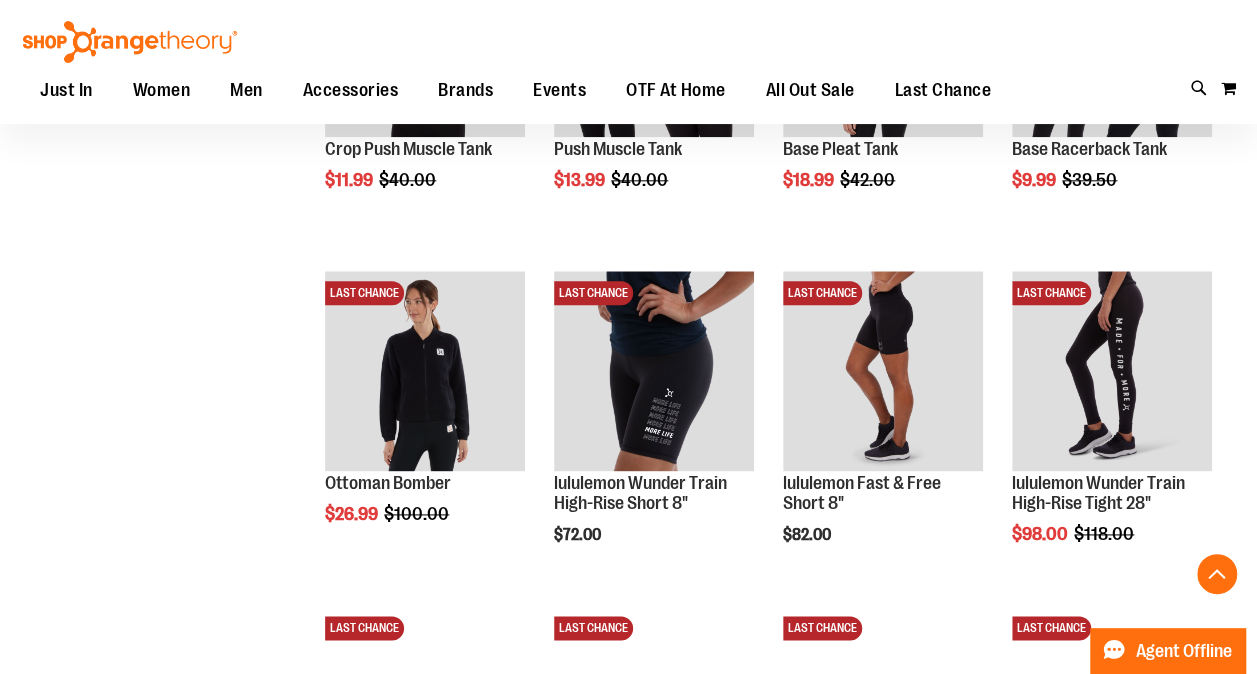 scroll, scrollTop: 4766, scrollLeft: 0, axis: vertical 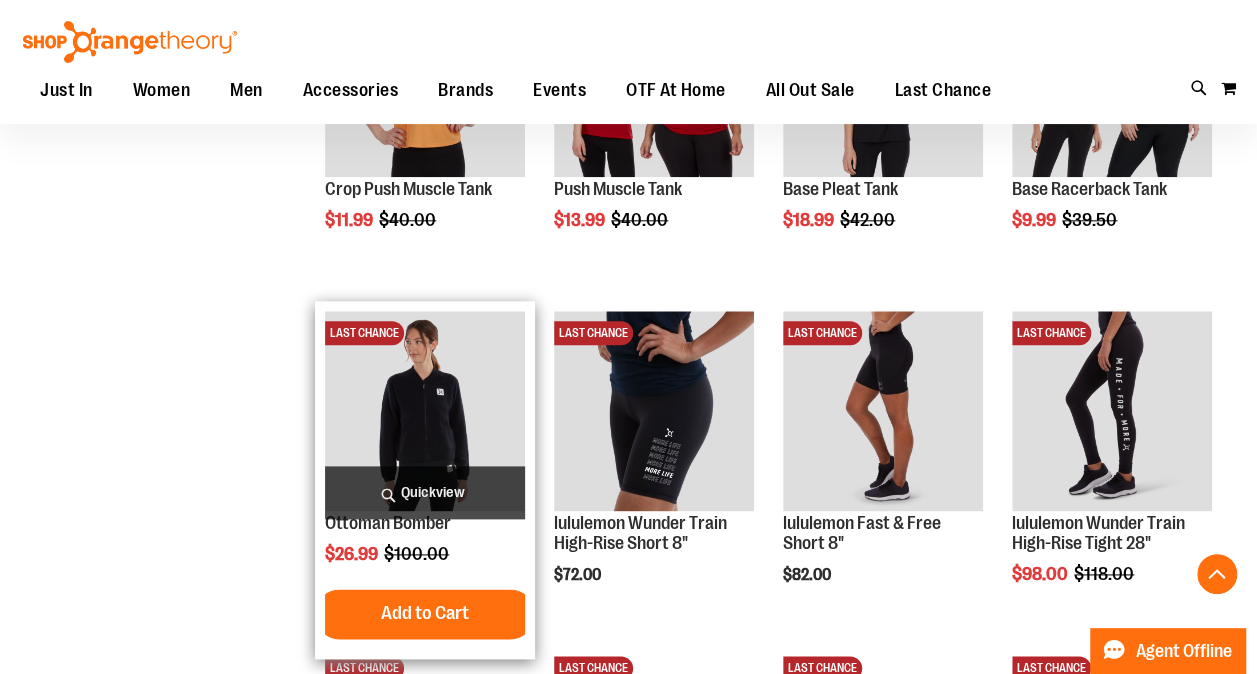 click at bounding box center [425, 411] 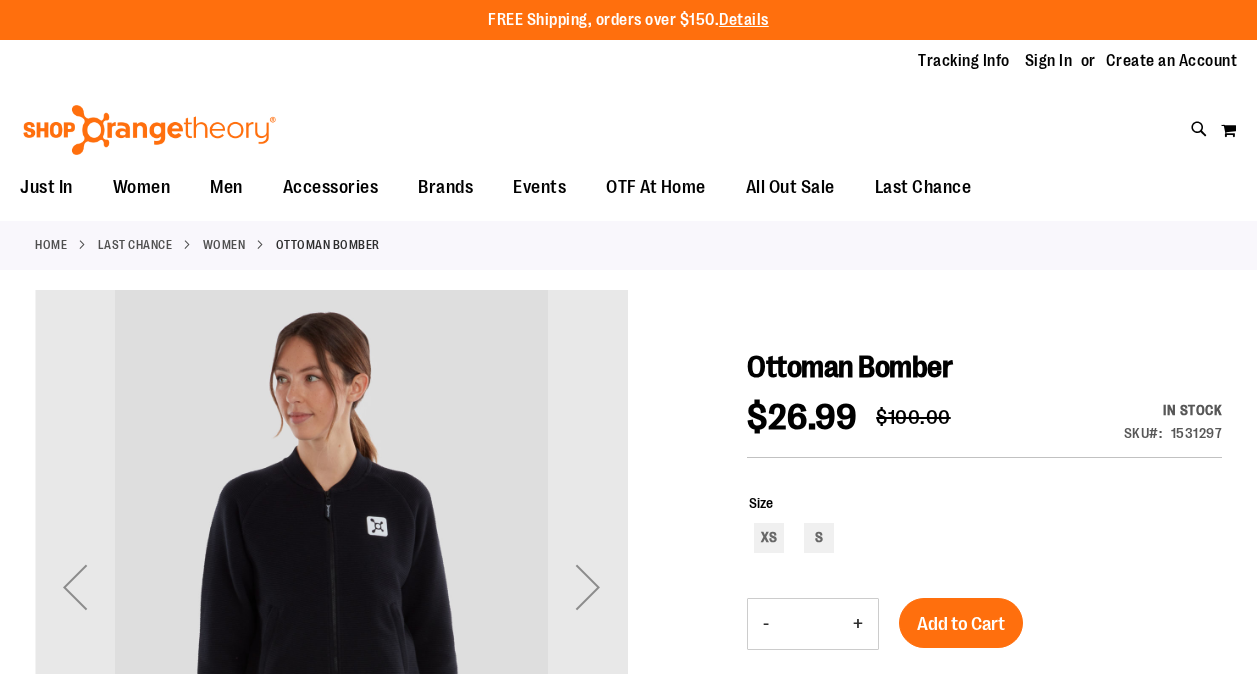 scroll, scrollTop: 0, scrollLeft: 0, axis: both 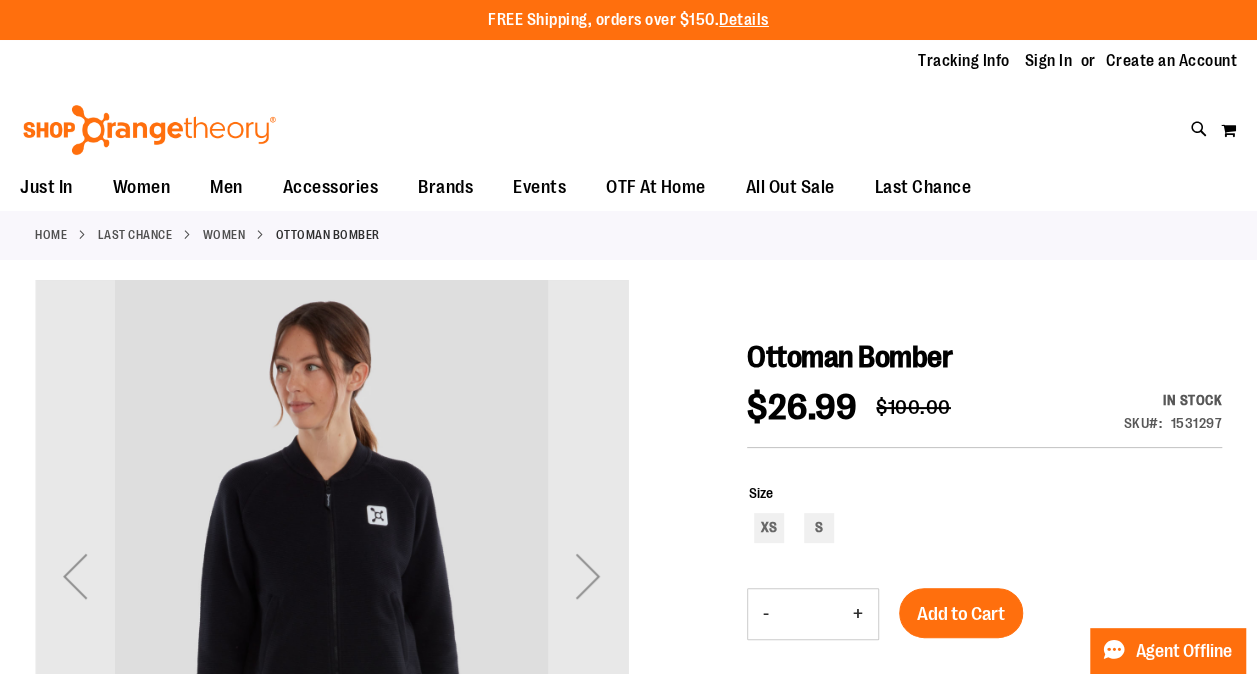 type on "**********" 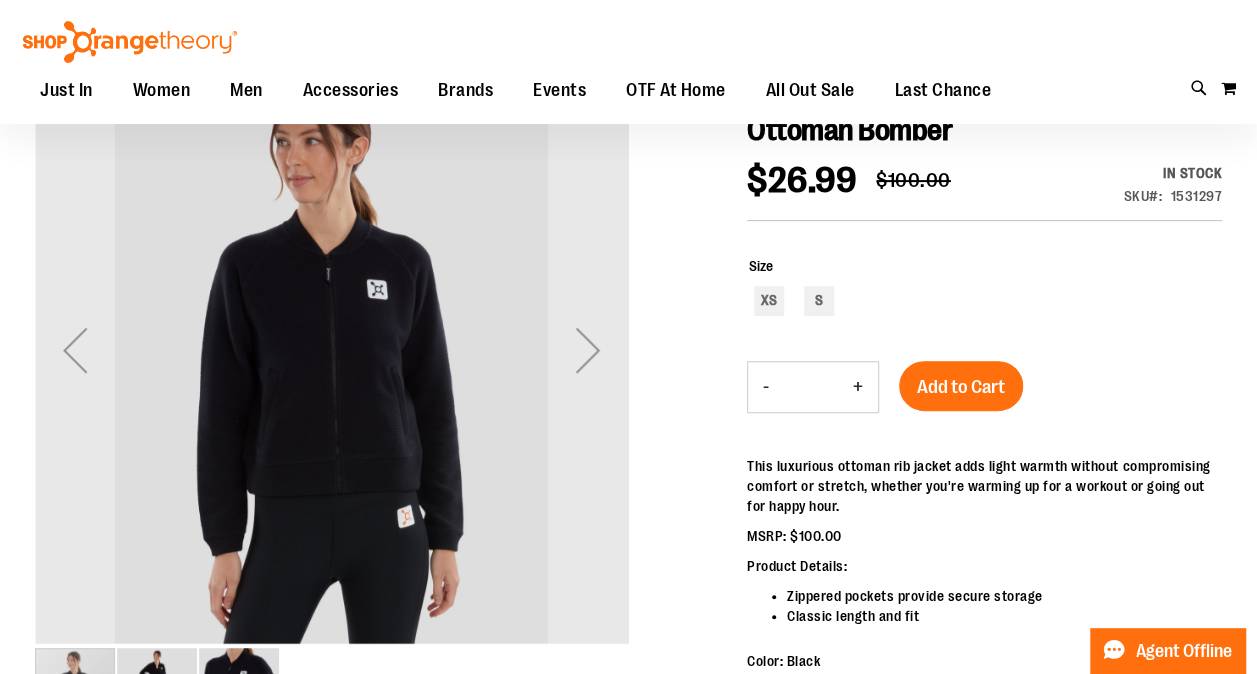 scroll, scrollTop: 266, scrollLeft: 0, axis: vertical 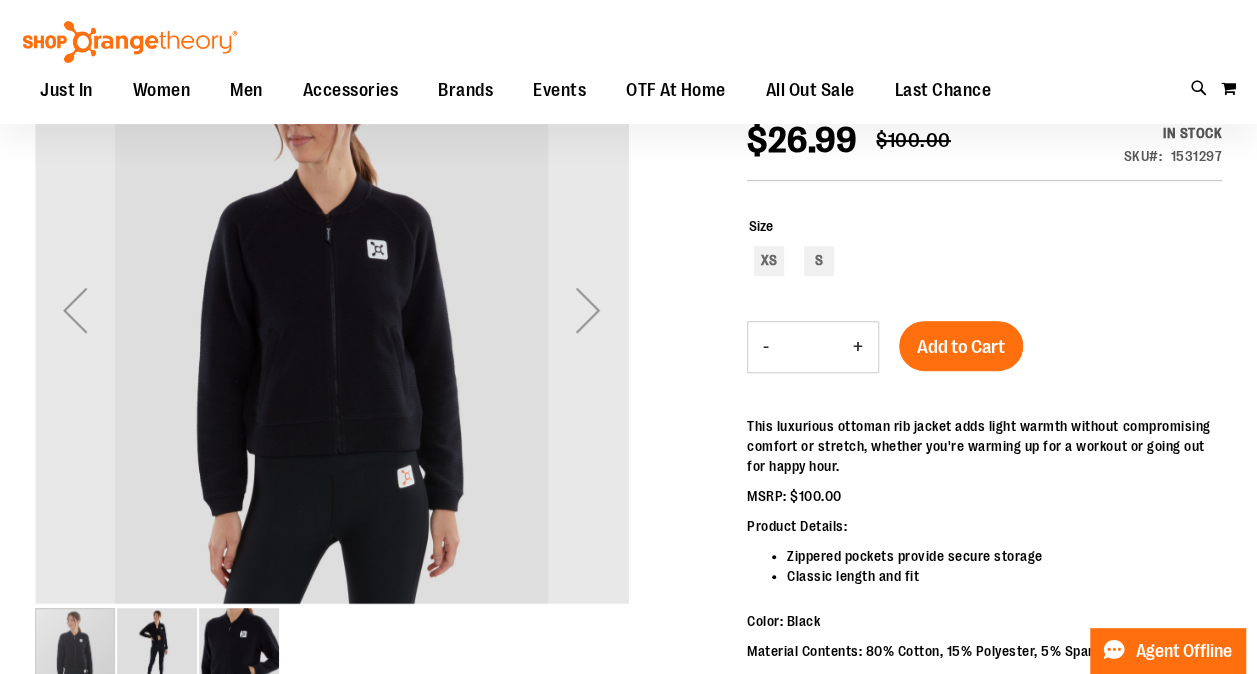 click at bounding box center (239, 648) 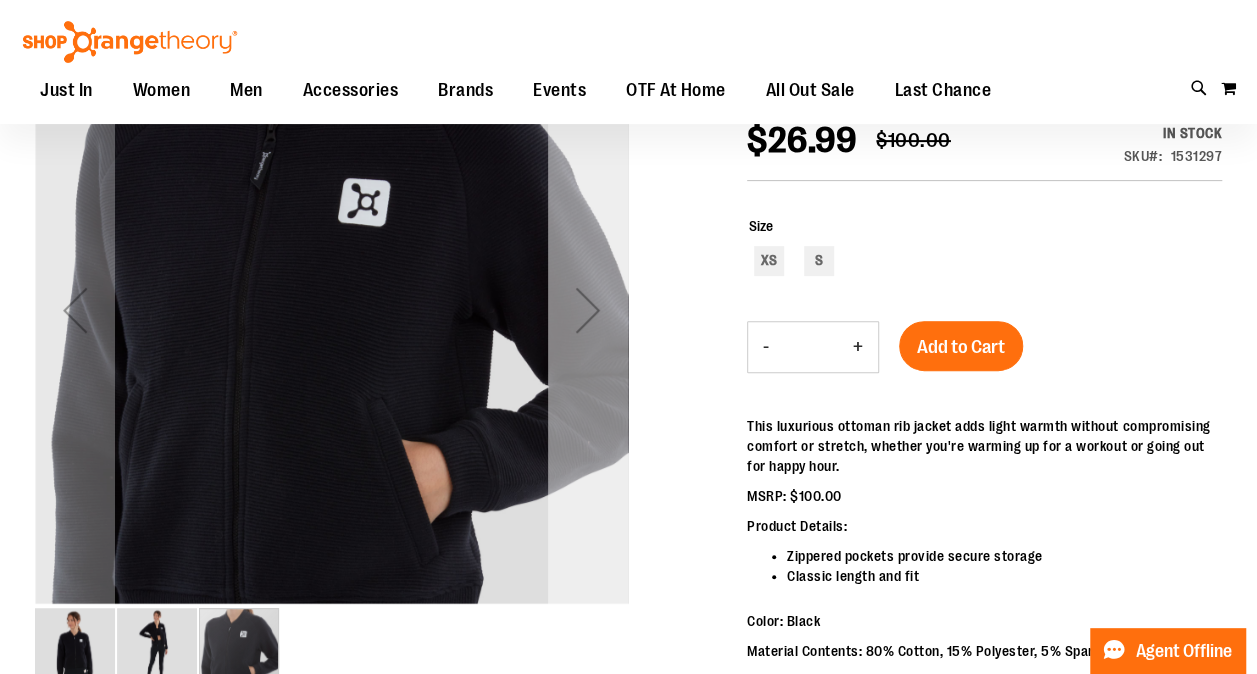 click at bounding box center [588, 310] 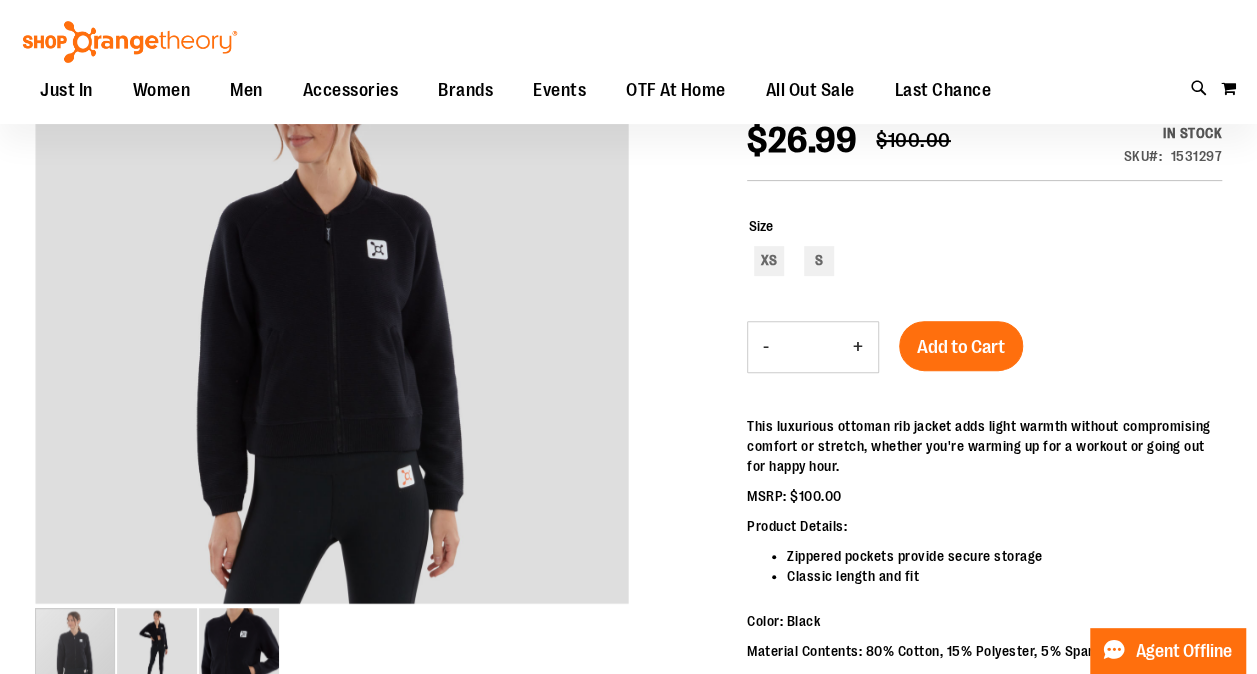 scroll, scrollTop: 856, scrollLeft: 0, axis: vertical 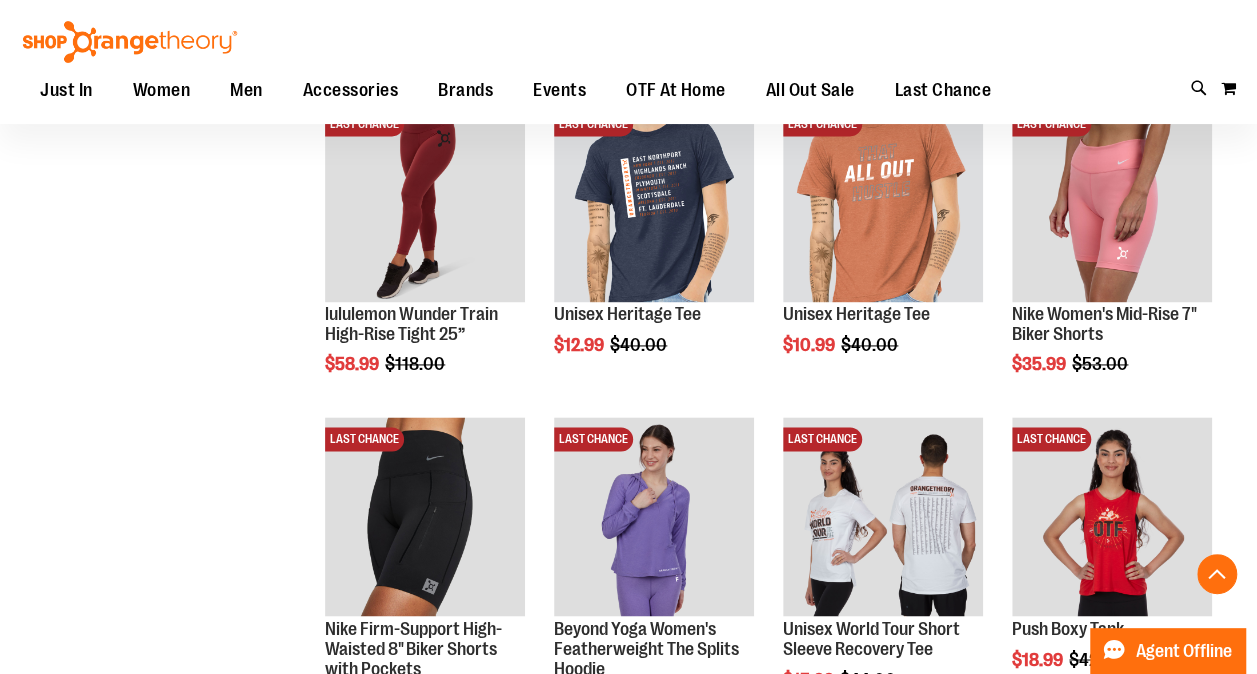 type on "**********" 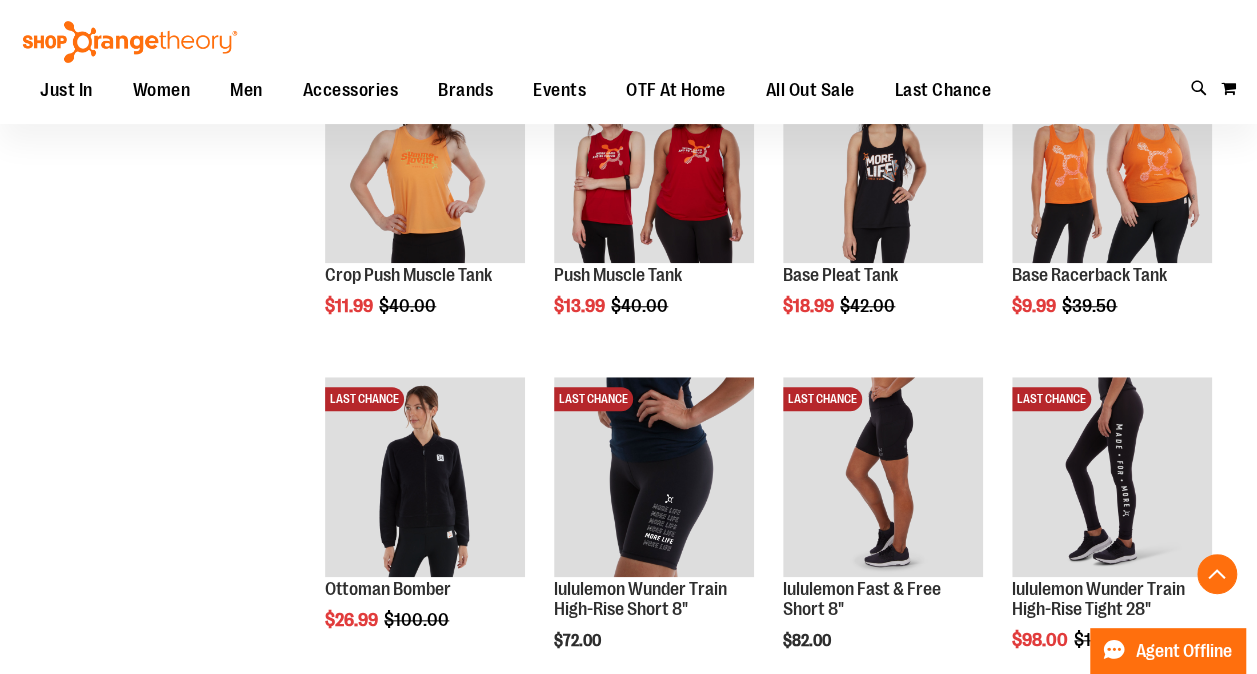 scroll, scrollTop: 109, scrollLeft: 0, axis: vertical 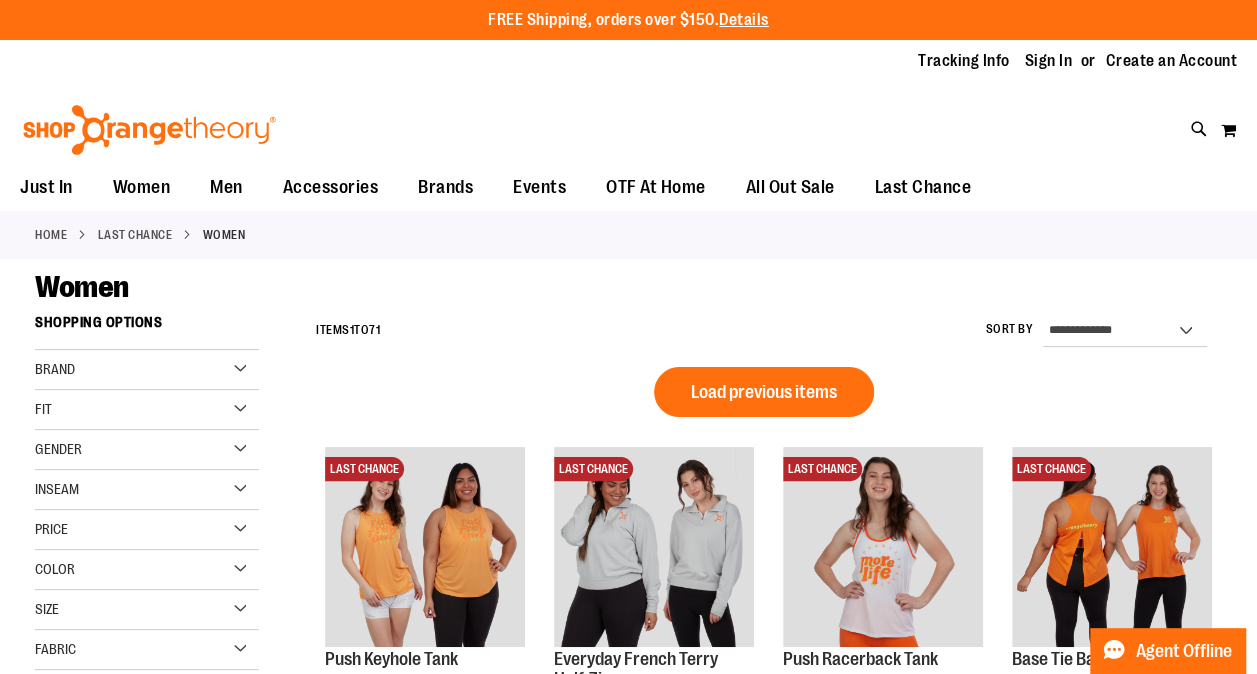 click on "Brand" at bounding box center [147, 370] 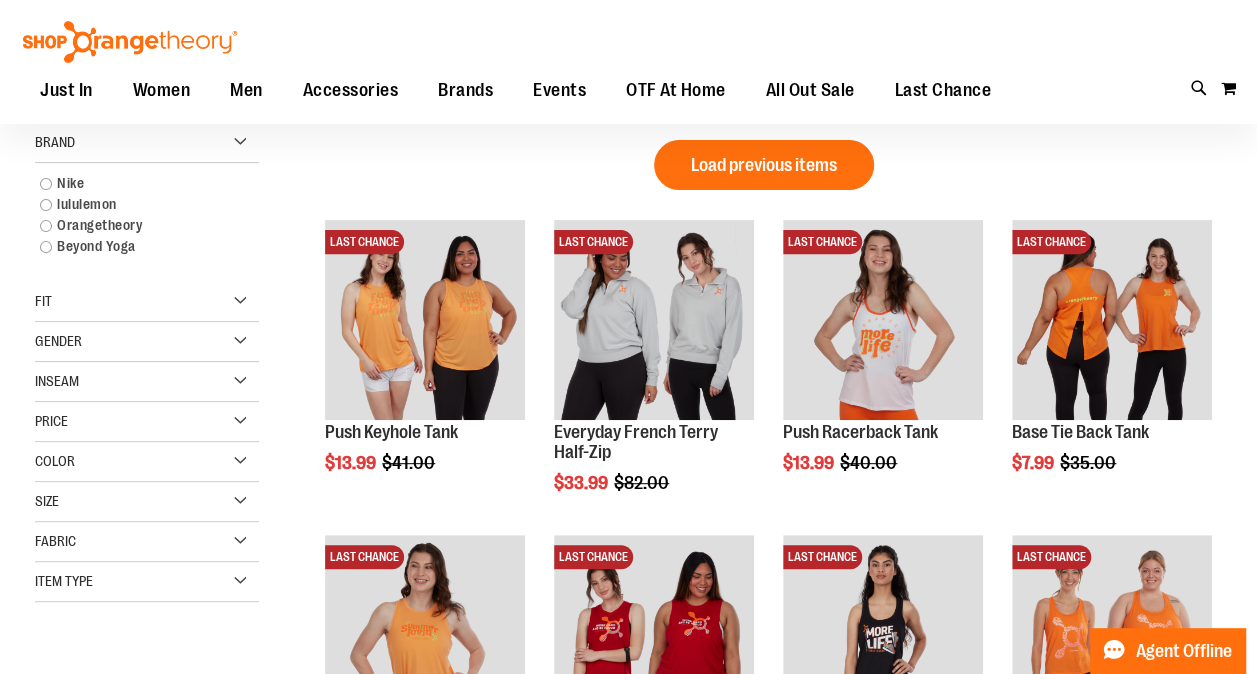 scroll, scrollTop: 266, scrollLeft: 0, axis: vertical 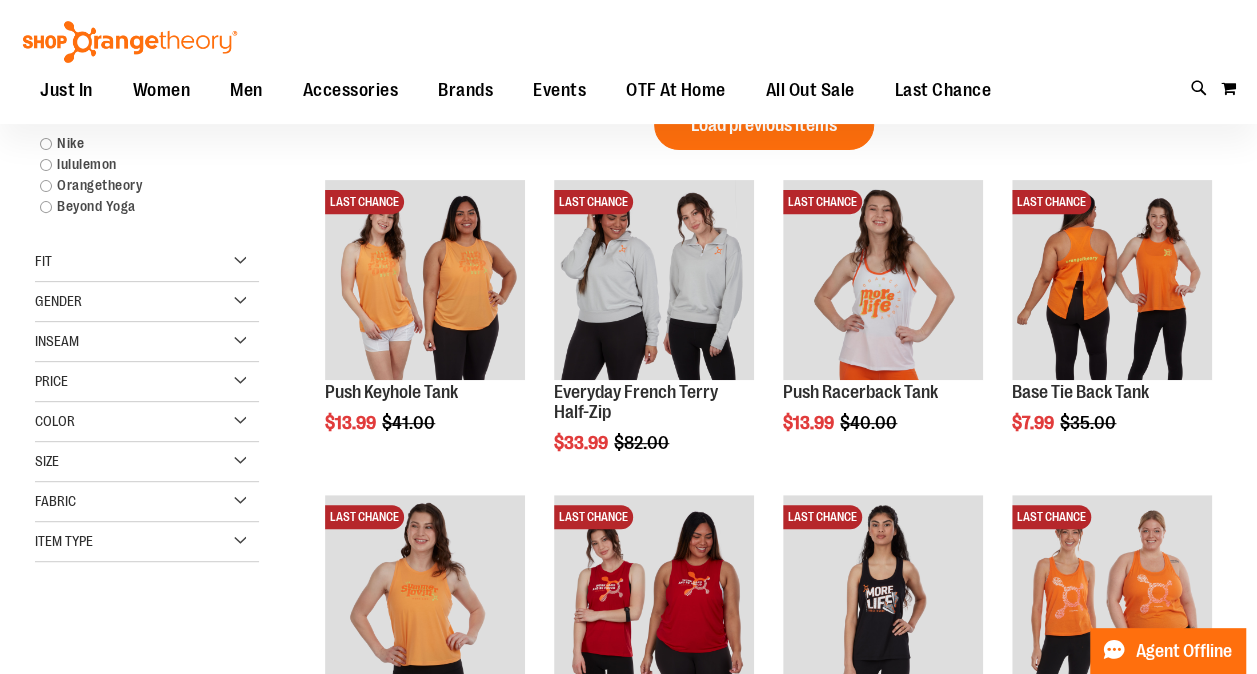 click on "Fabric" at bounding box center (147, 502) 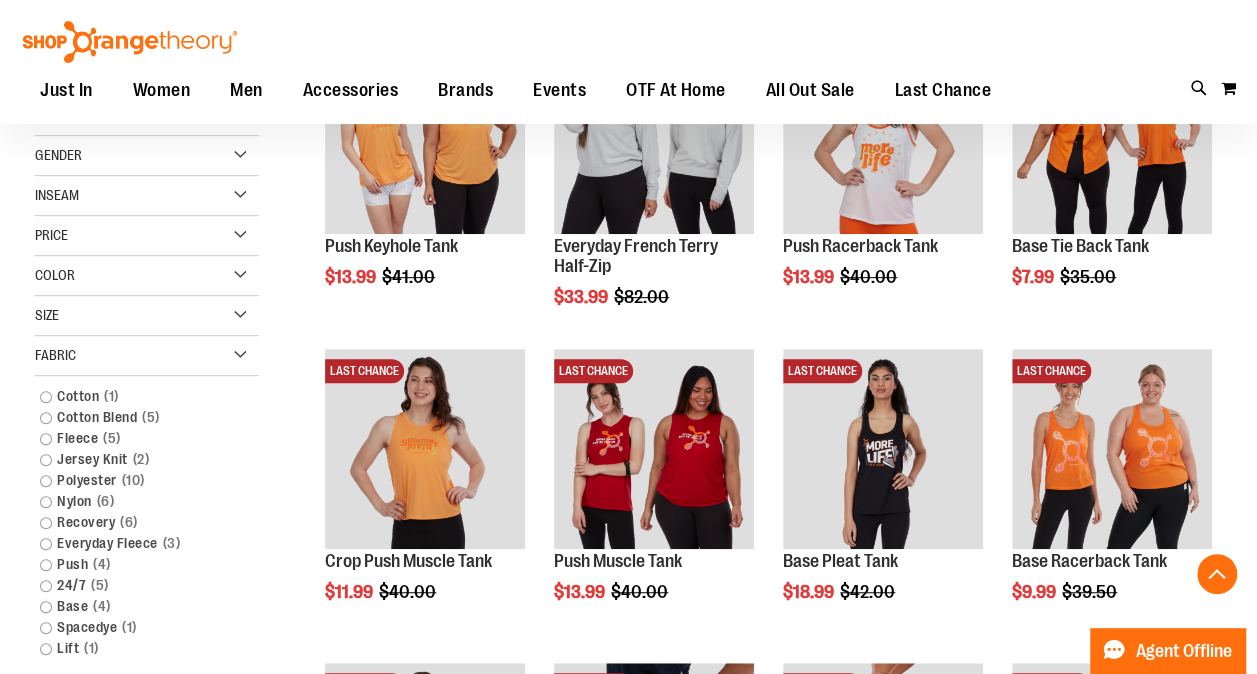 scroll, scrollTop: 426, scrollLeft: 0, axis: vertical 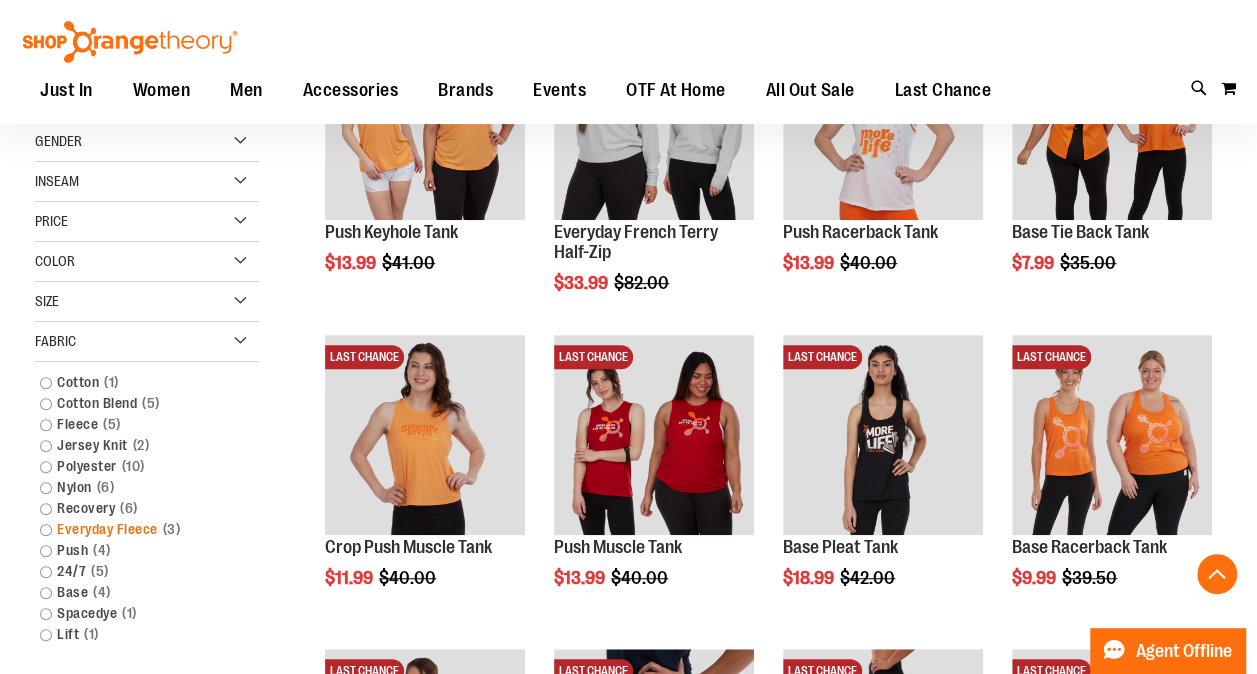 click on "Everyday Fleece                                             3
items" at bounding box center (137, 529) 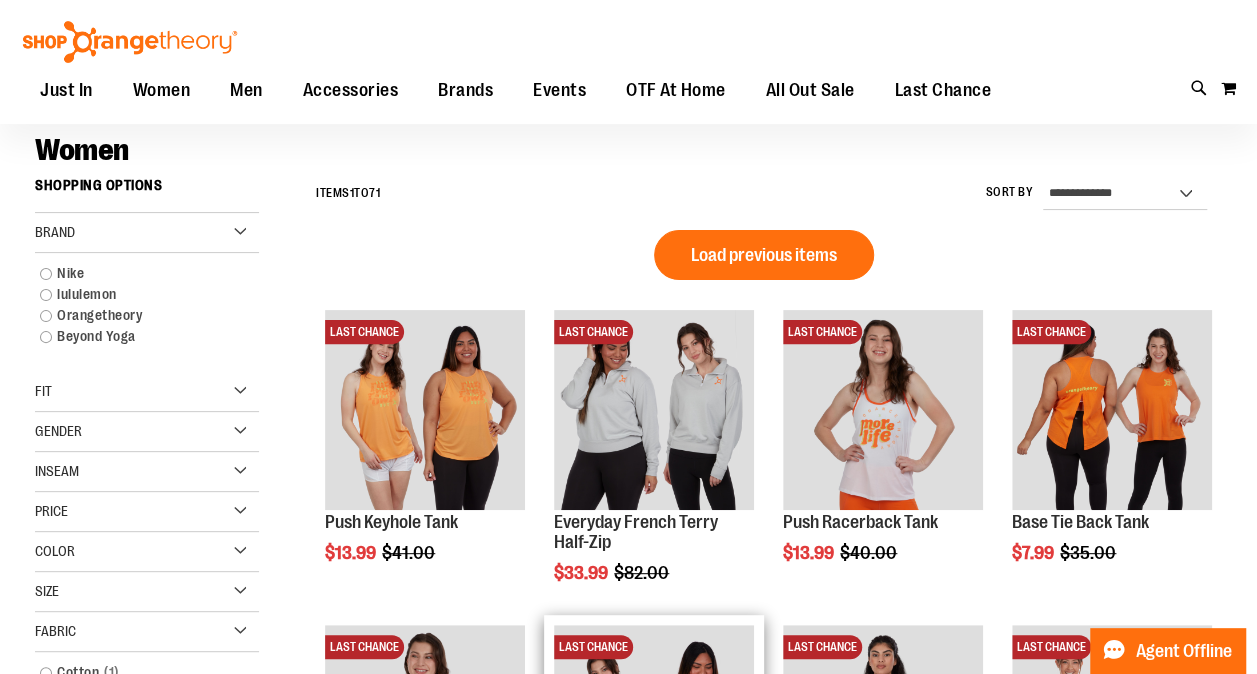 scroll, scrollTop: 136, scrollLeft: 0, axis: vertical 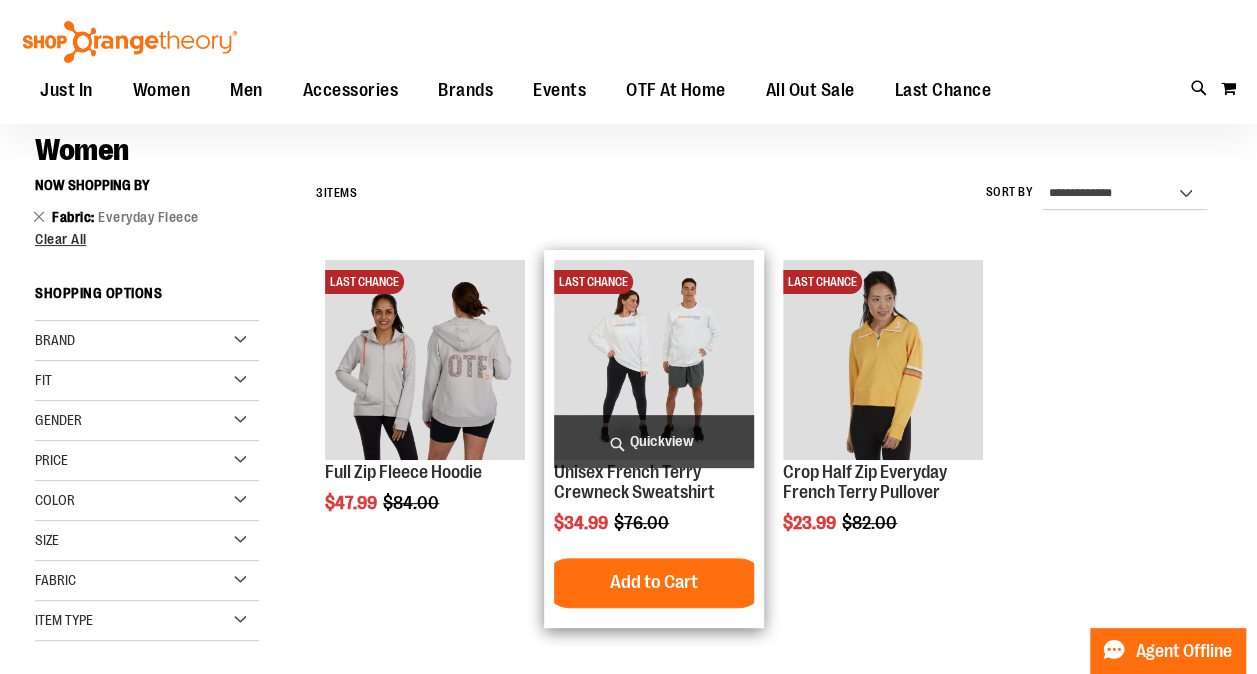 click at bounding box center [654, 360] 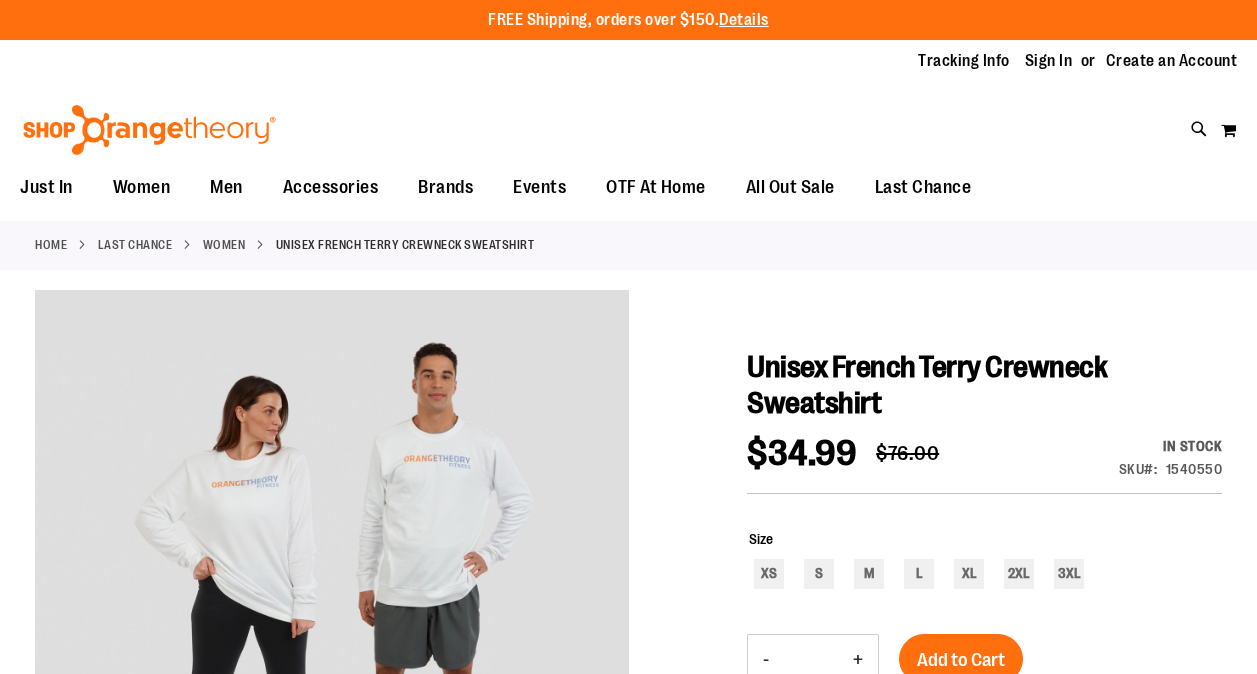 scroll, scrollTop: 0, scrollLeft: 0, axis: both 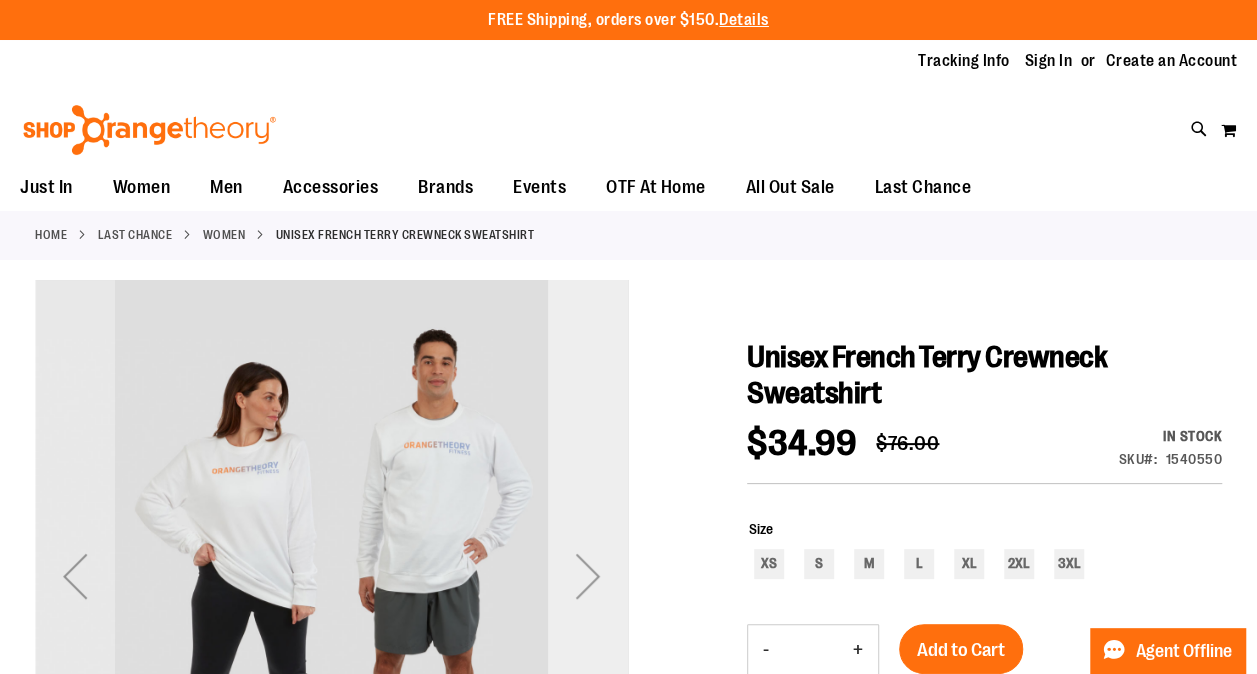 type on "**********" 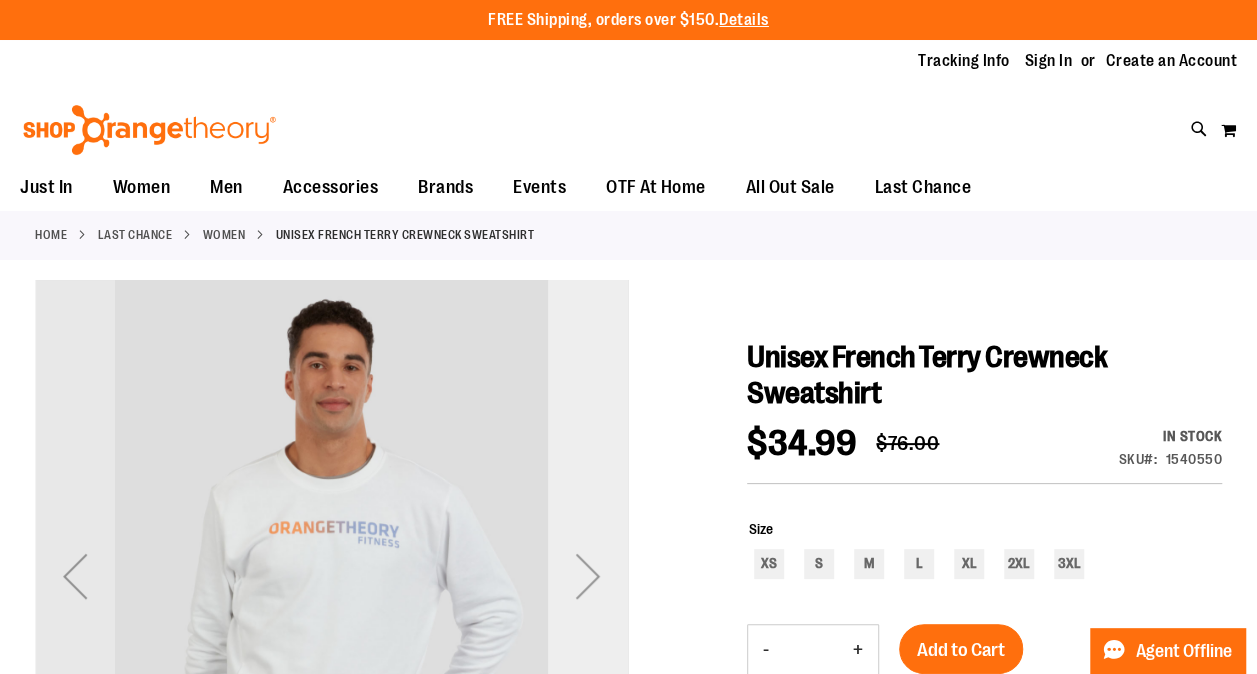 click at bounding box center (588, 576) 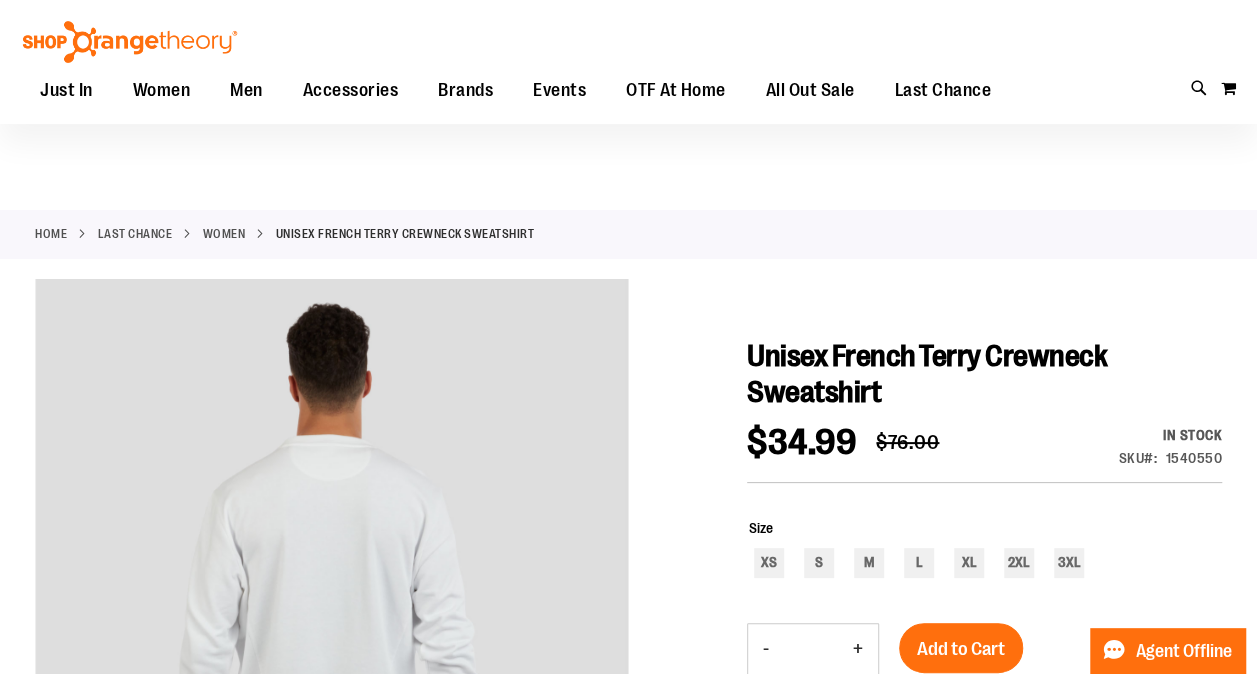 scroll, scrollTop: 589, scrollLeft: 0, axis: vertical 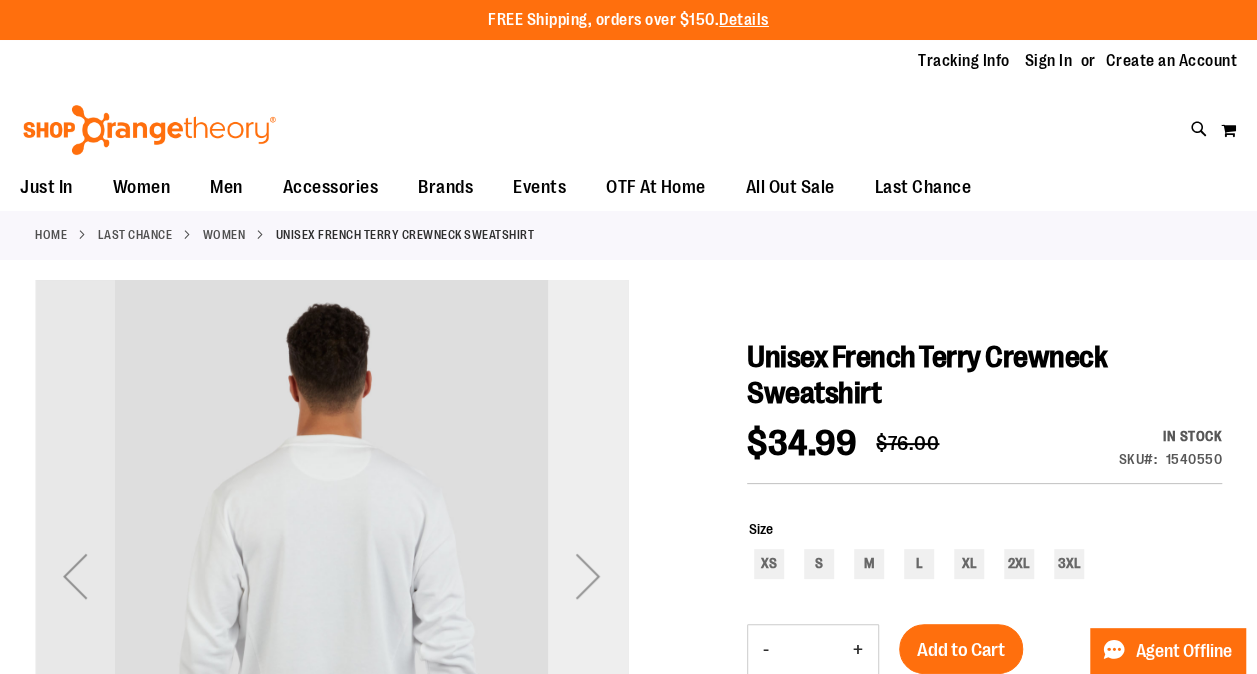 click at bounding box center [588, 576] 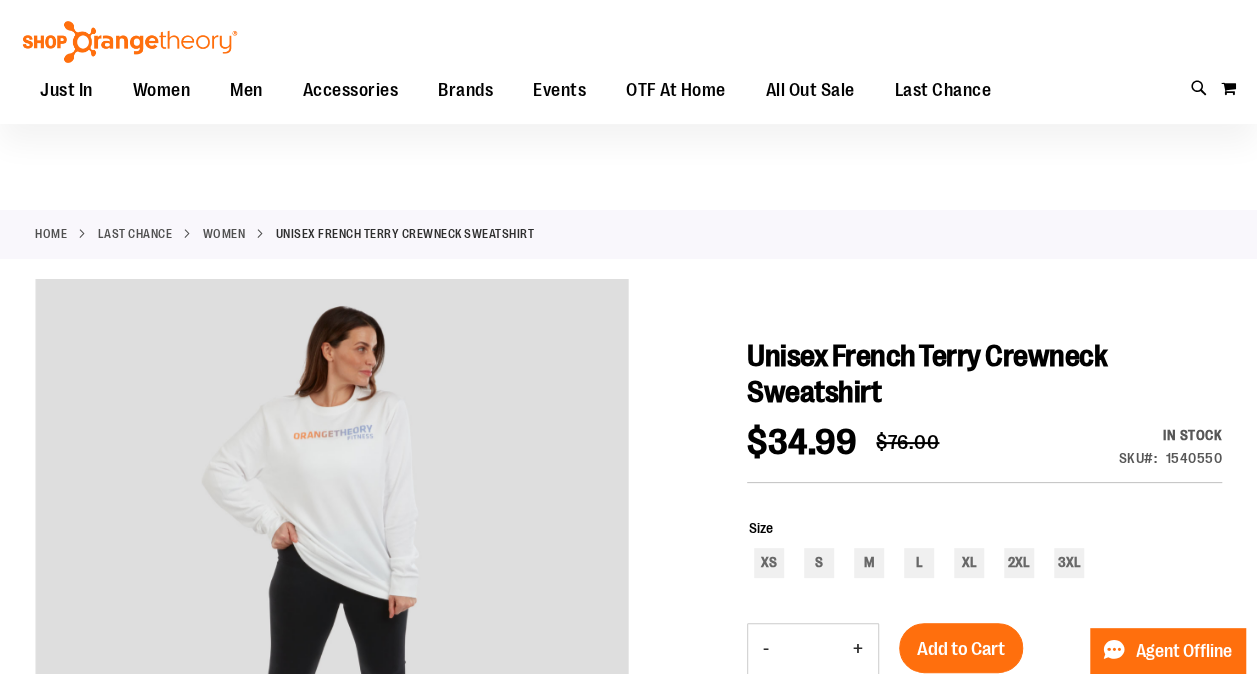 scroll, scrollTop: 589, scrollLeft: 0, axis: vertical 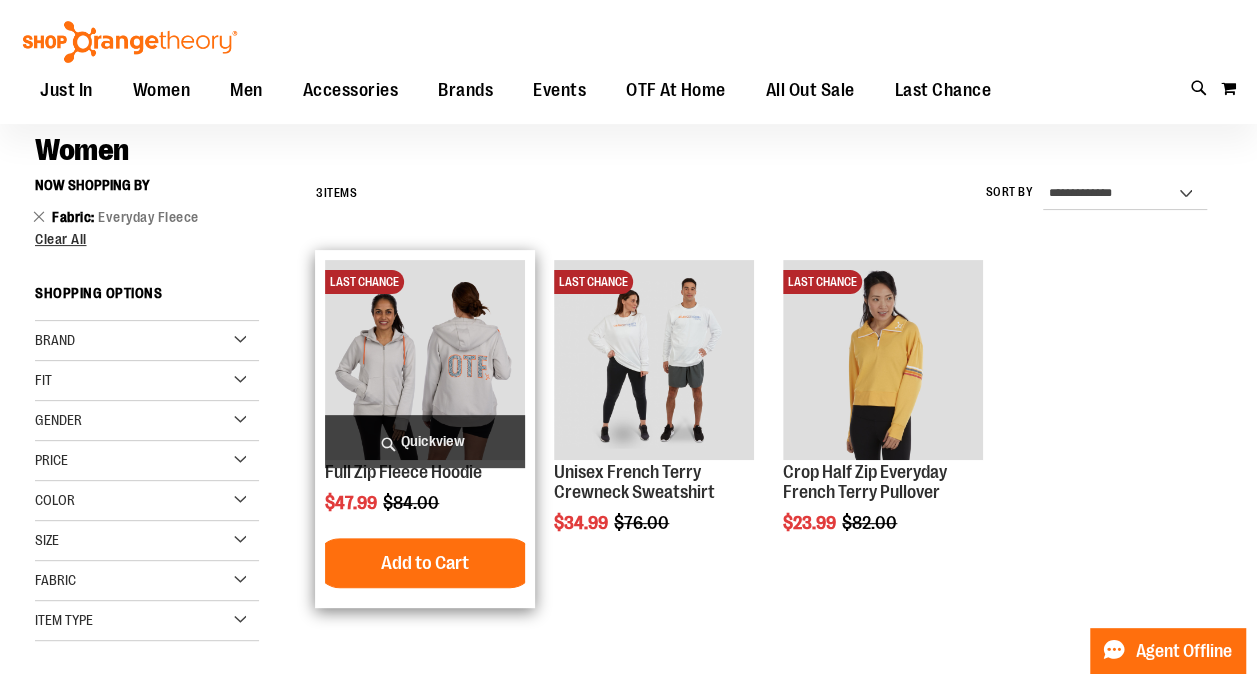 type on "**********" 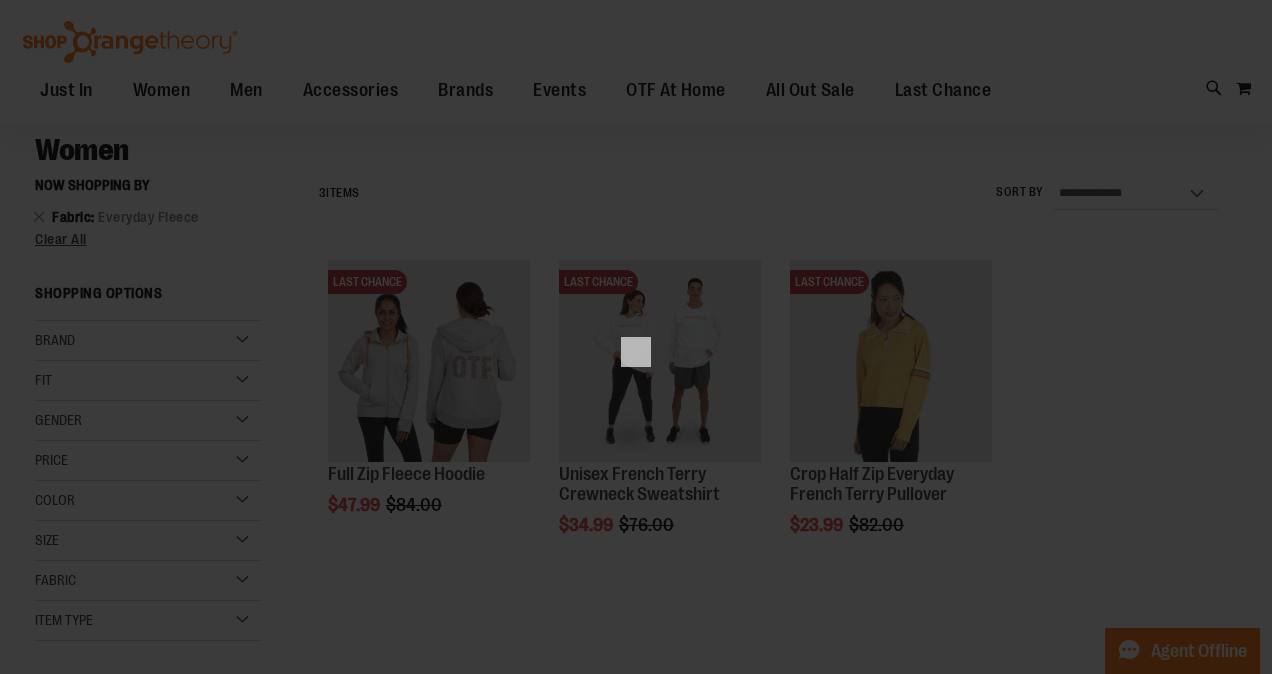 scroll, scrollTop: 0, scrollLeft: 0, axis: both 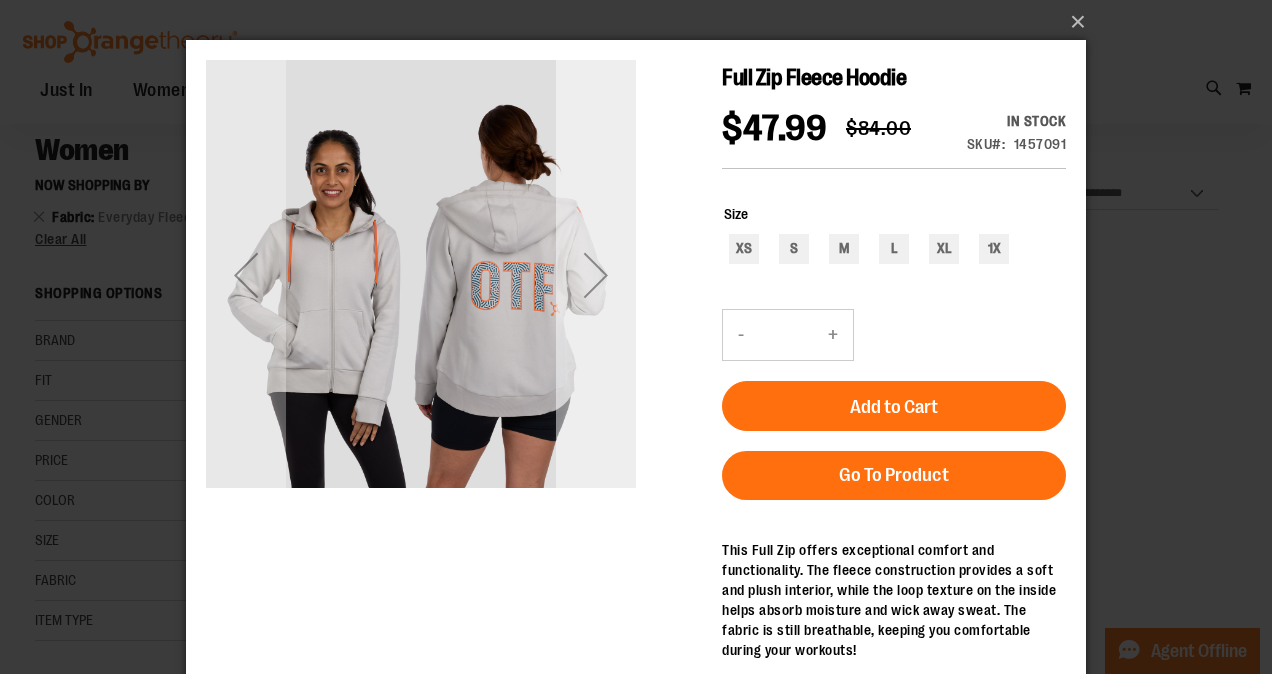 click at bounding box center (596, 275) 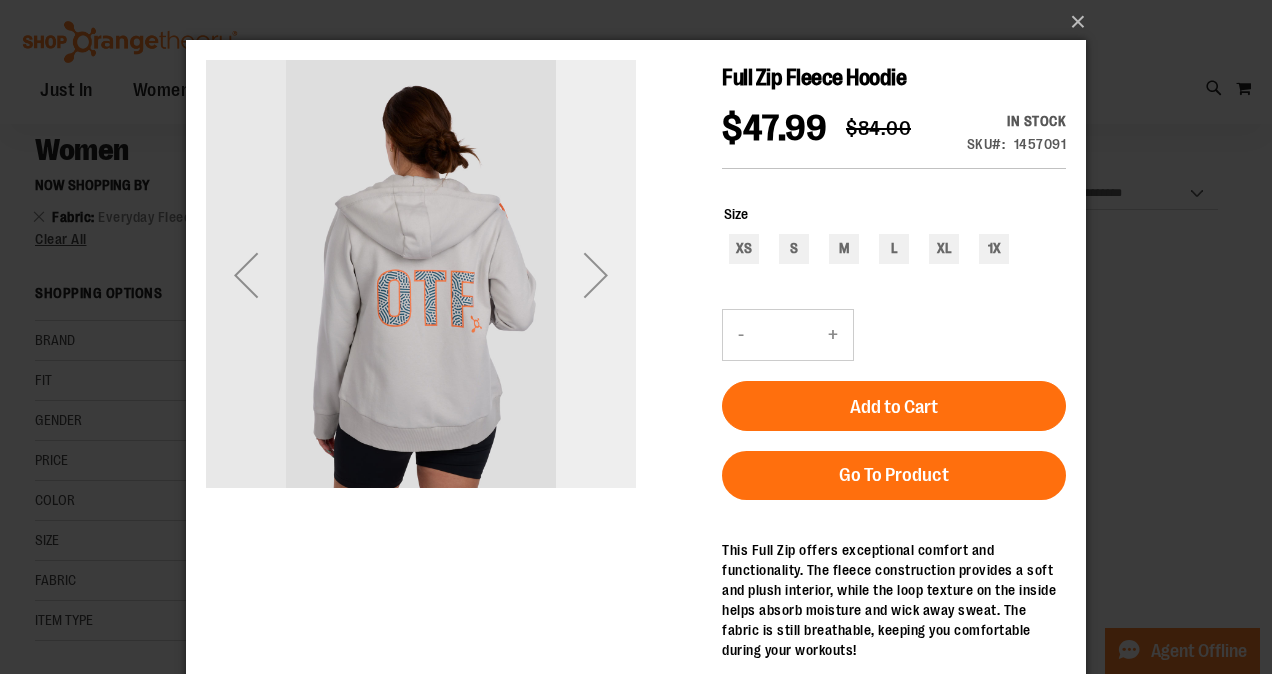 click at bounding box center (596, 275) 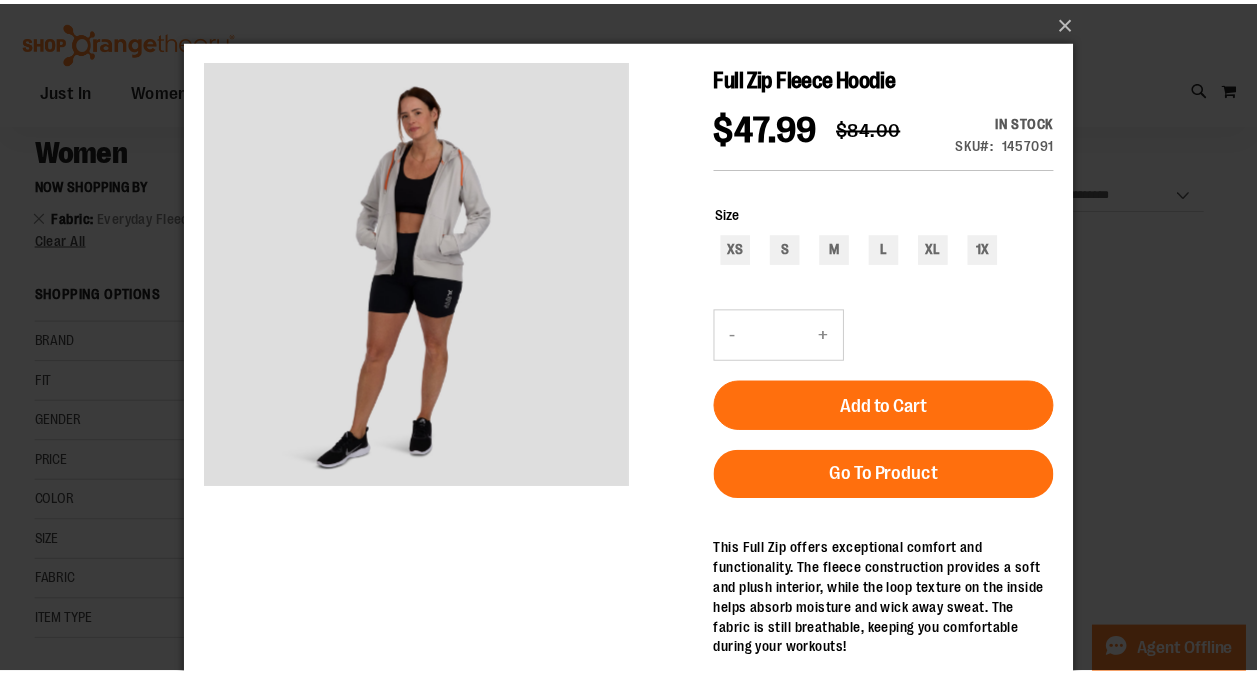 scroll, scrollTop: 227, scrollLeft: 0, axis: vertical 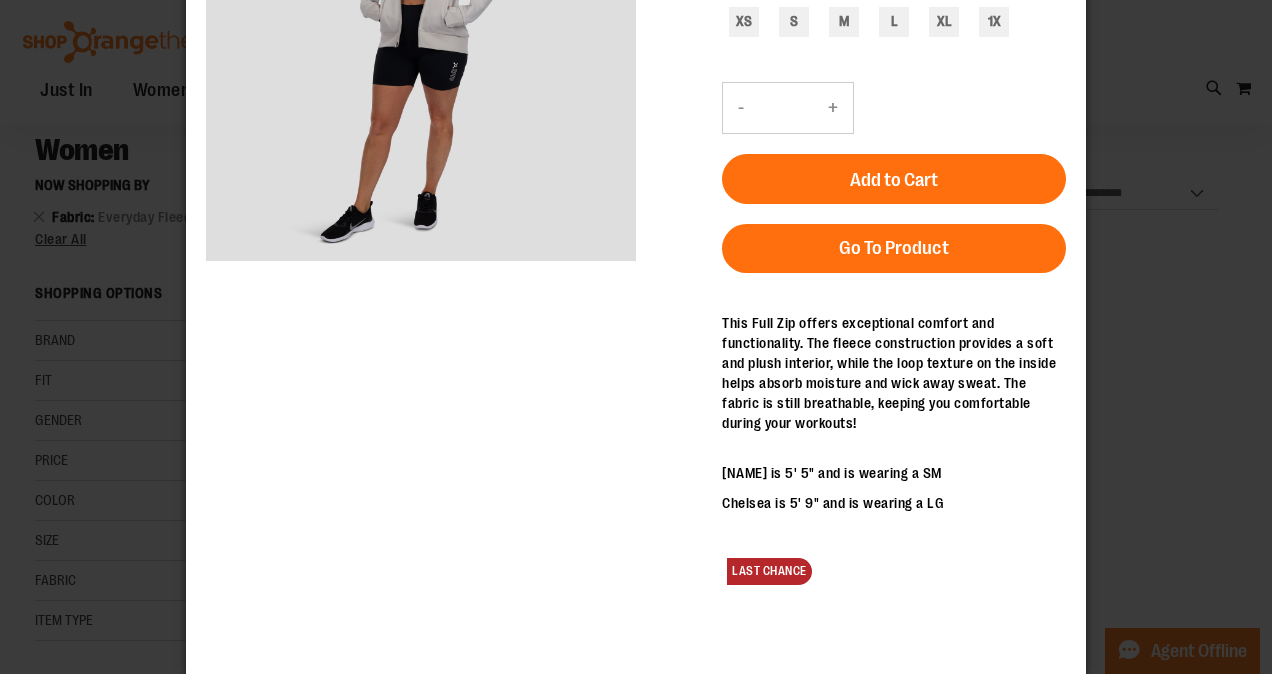 click on "×" at bounding box center [636, 110] 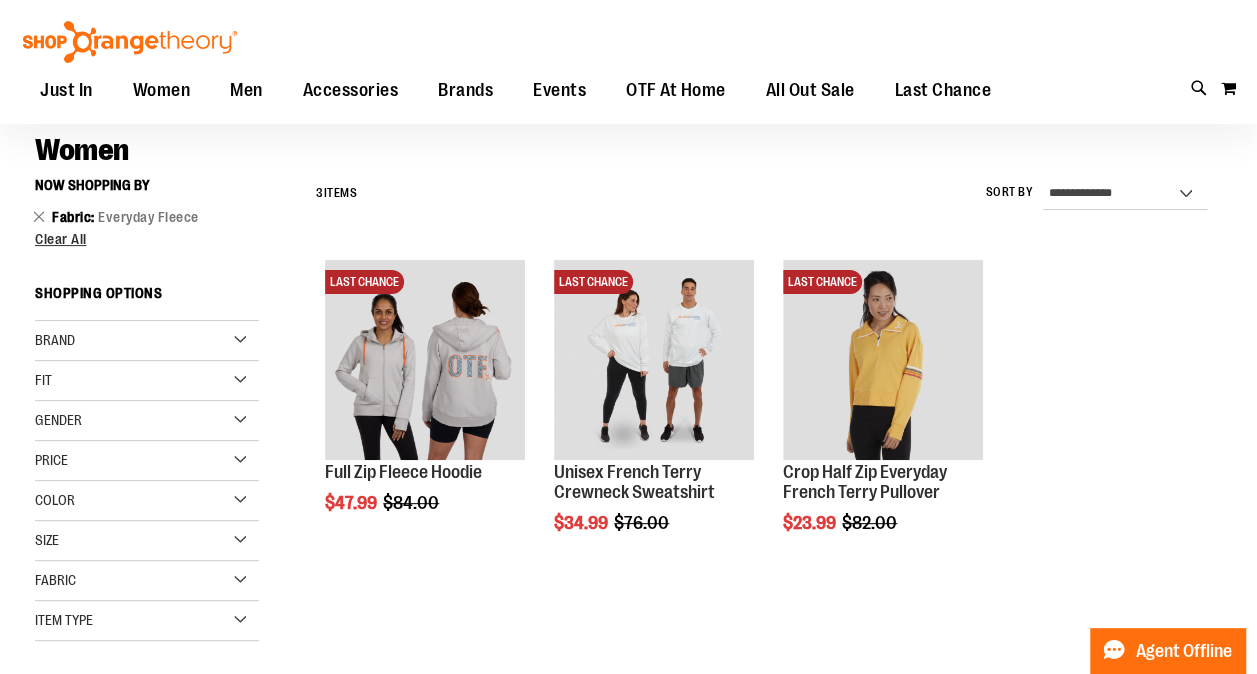 click on "Item Type" at bounding box center (147, 621) 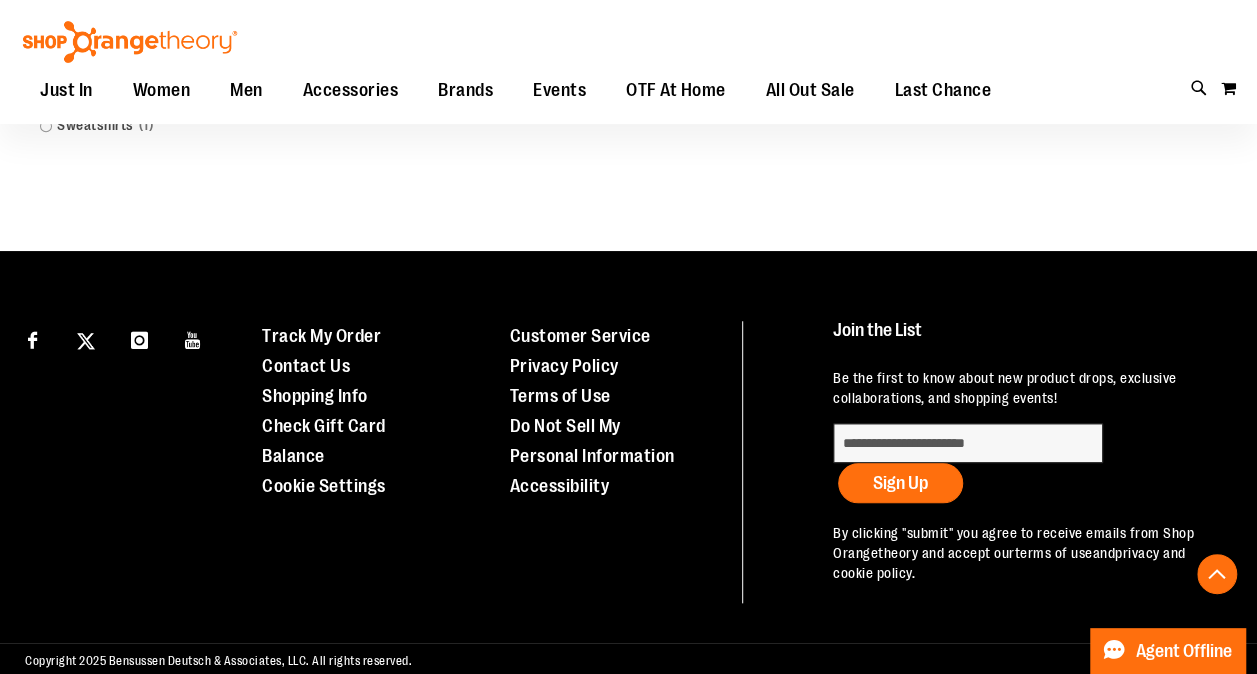 scroll, scrollTop: 136, scrollLeft: 0, axis: vertical 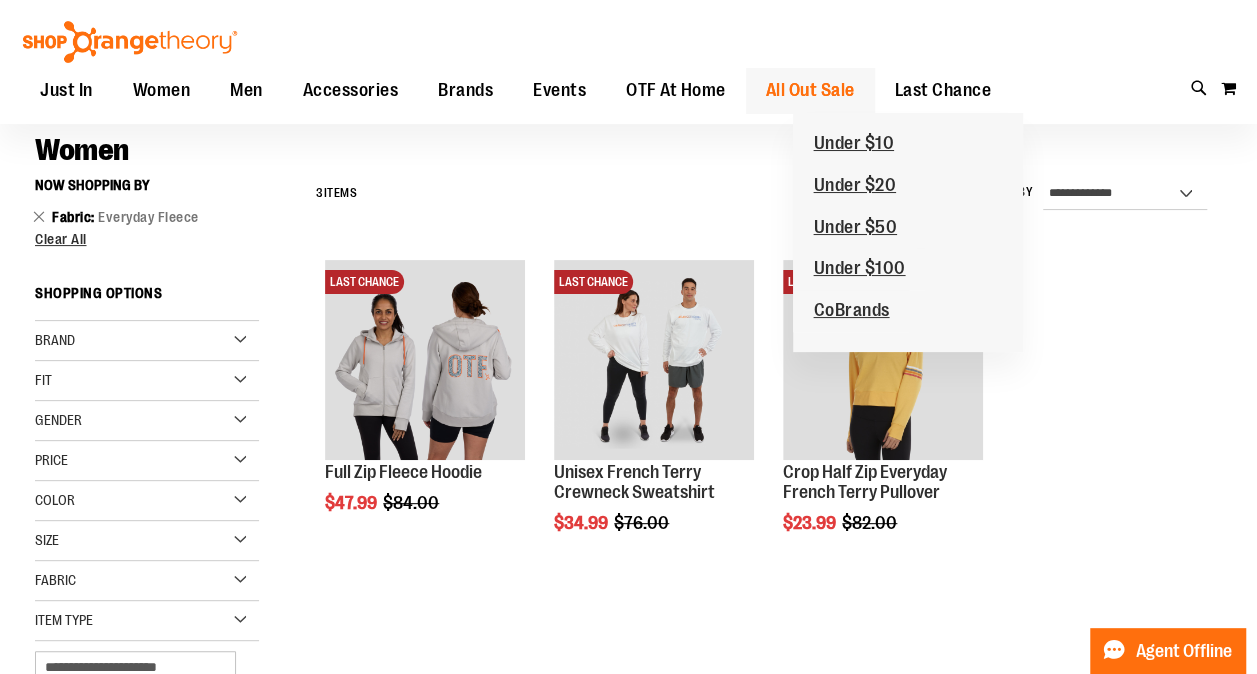 click on "All Out Sale" at bounding box center (810, 90) 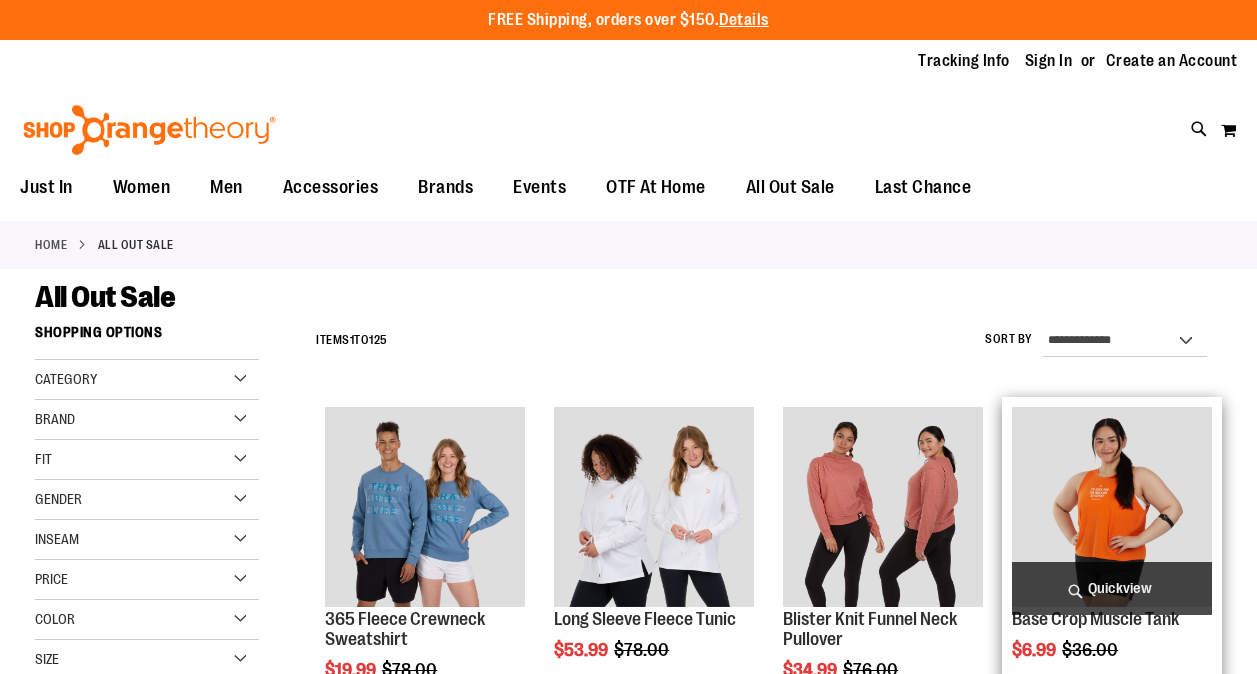 scroll, scrollTop: 0, scrollLeft: 0, axis: both 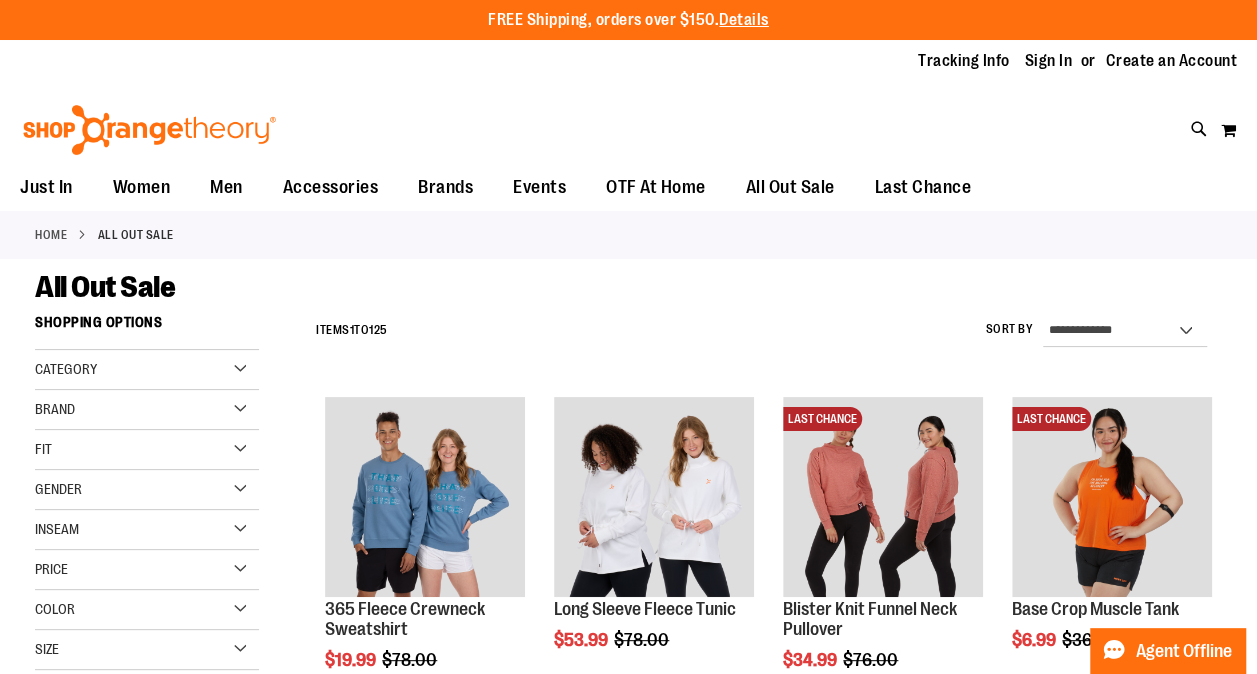 type on "**********" 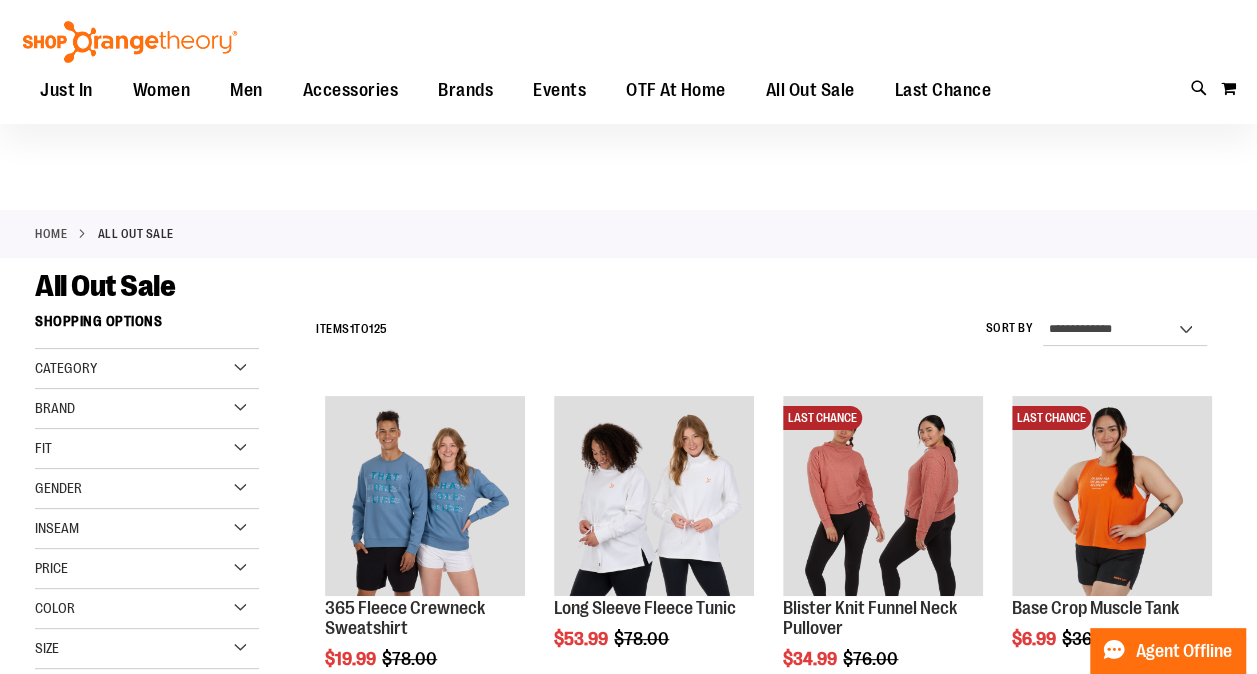 click on "Skip to Content
The store will not work correctly when cookies are disabled.
FREE Shipping, orders over $150.  Details
To order the Spring Dri Tri event bundle please email  shoporangetheory@bdainc.com .
Tracking Info
Sign In
Return to Procurement
Create an Account
Toggle Nav
Search" at bounding box center (628, 337) 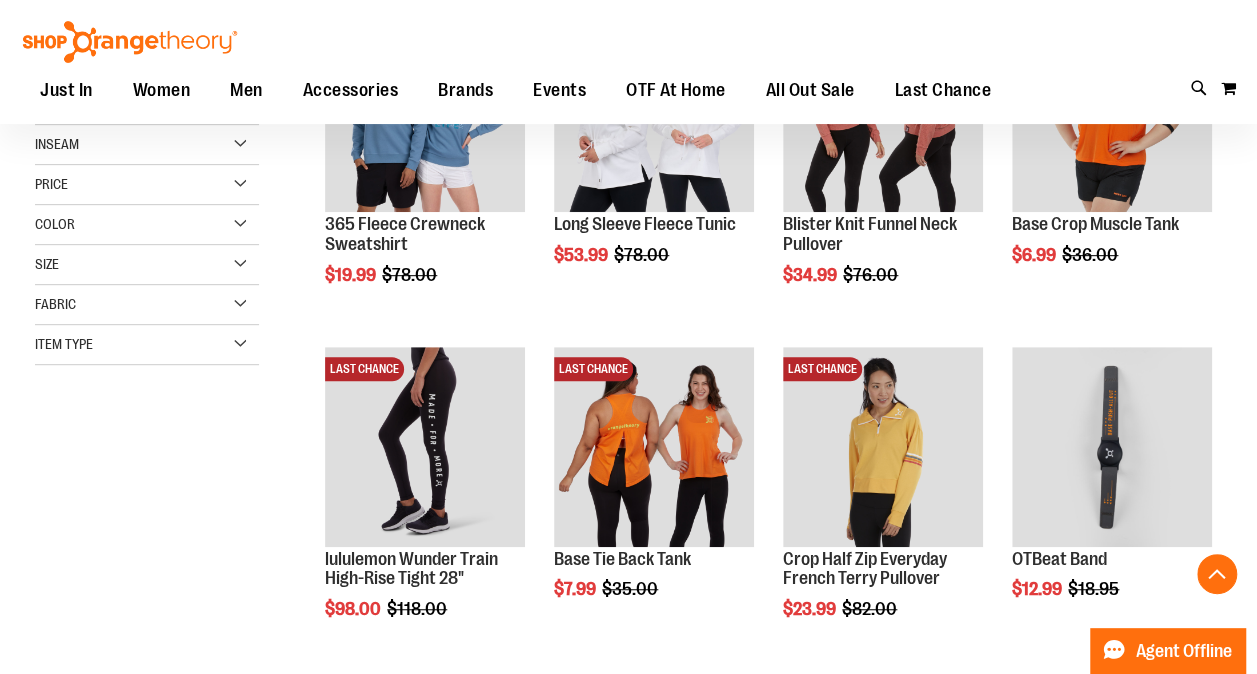 scroll, scrollTop: 424, scrollLeft: 0, axis: vertical 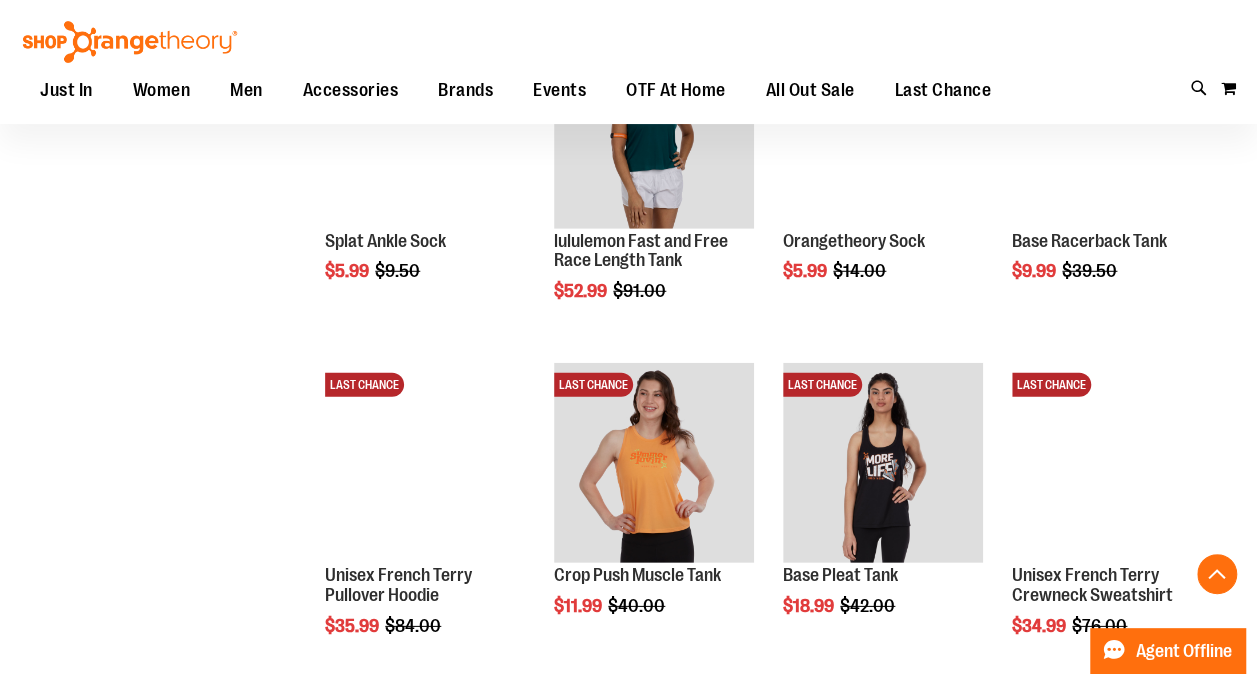 click on "**********" at bounding box center [628, -799] 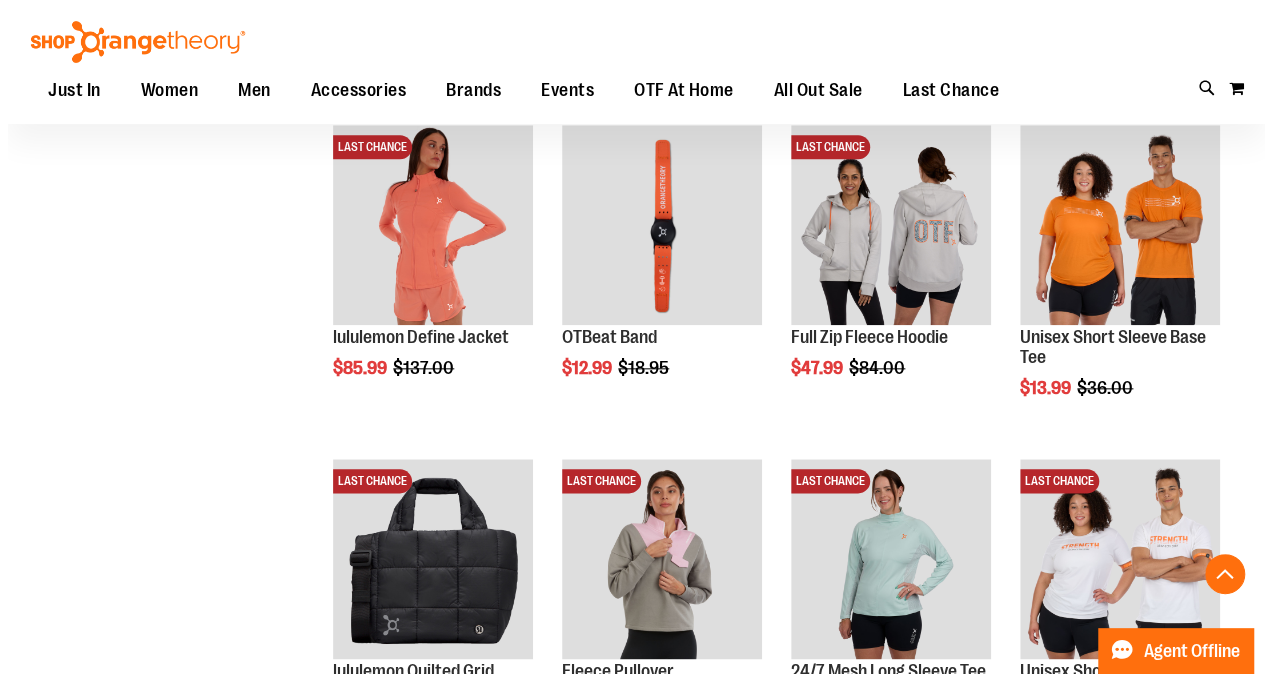 scroll, scrollTop: 350, scrollLeft: 0, axis: vertical 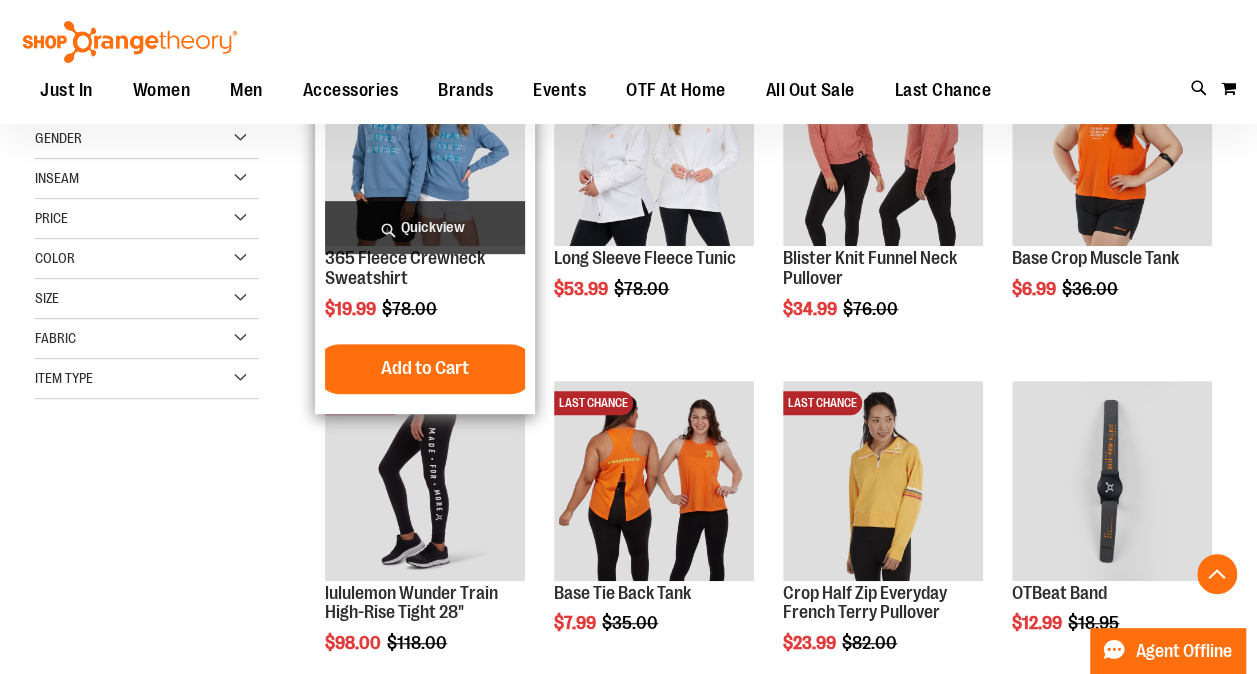 click on "Quickview" at bounding box center [425, 227] 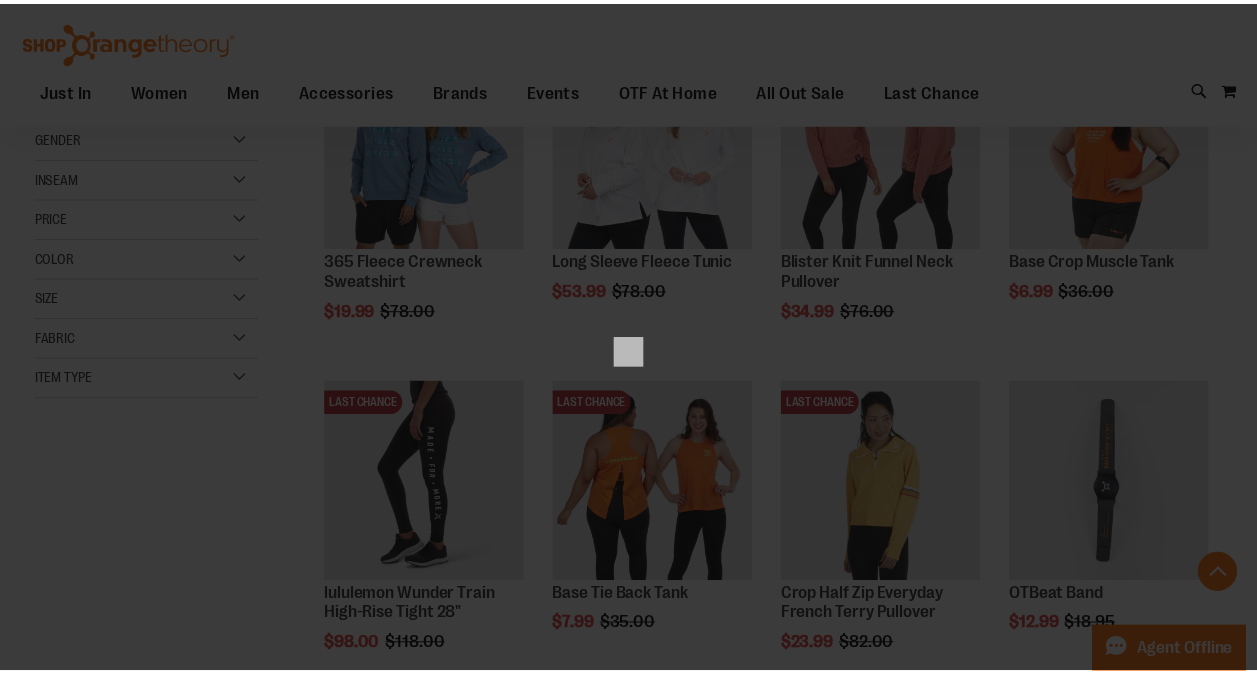 scroll, scrollTop: 0, scrollLeft: 0, axis: both 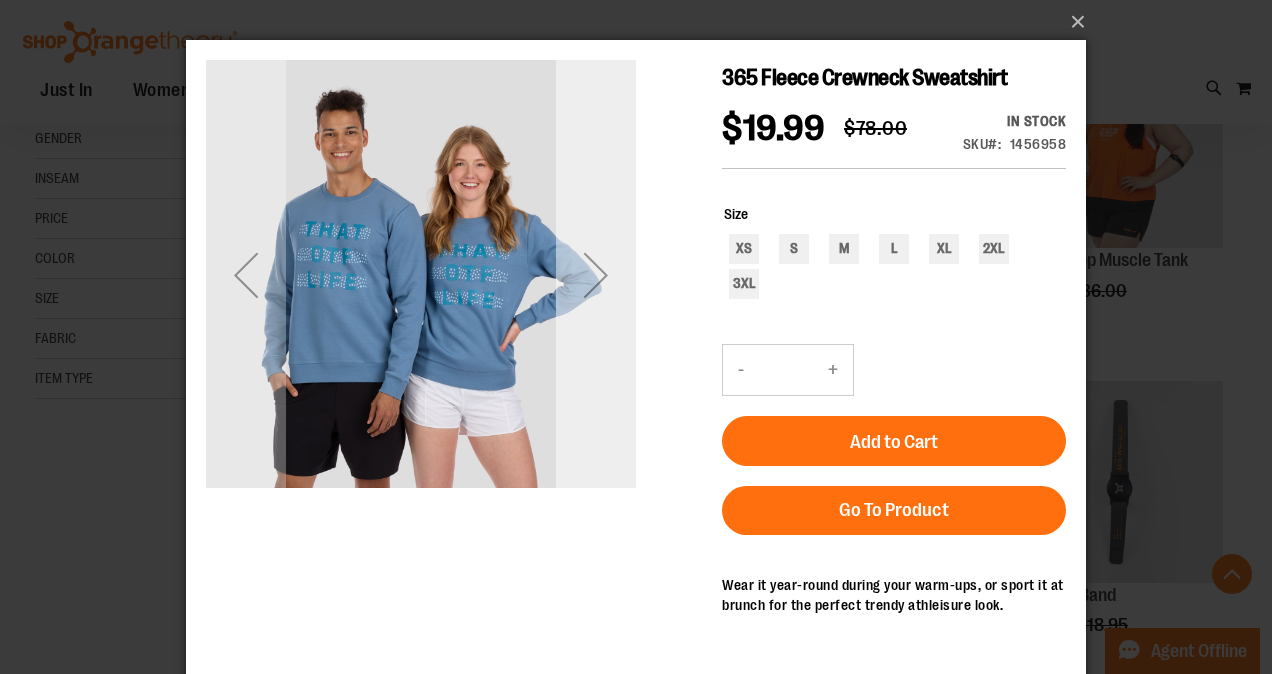 click at bounding box center [596, 275] 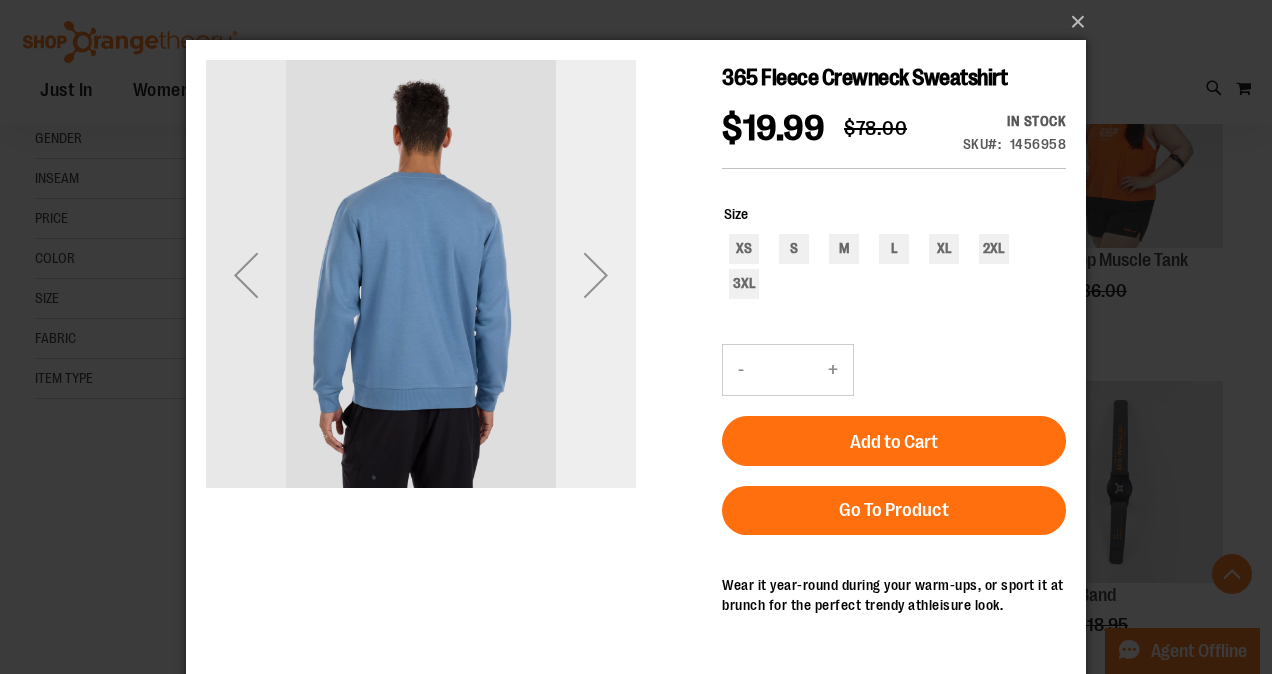 click at bounding box center (596, 275) 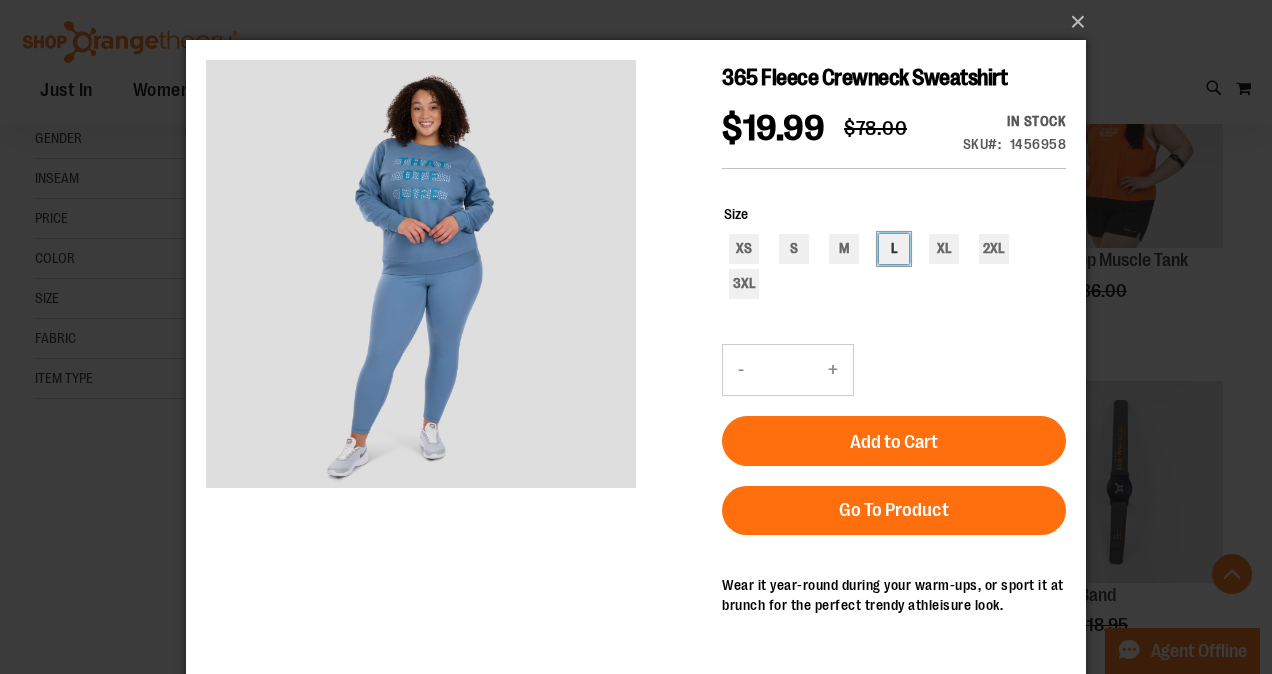 click on "L" at bounding box center [894, 249] 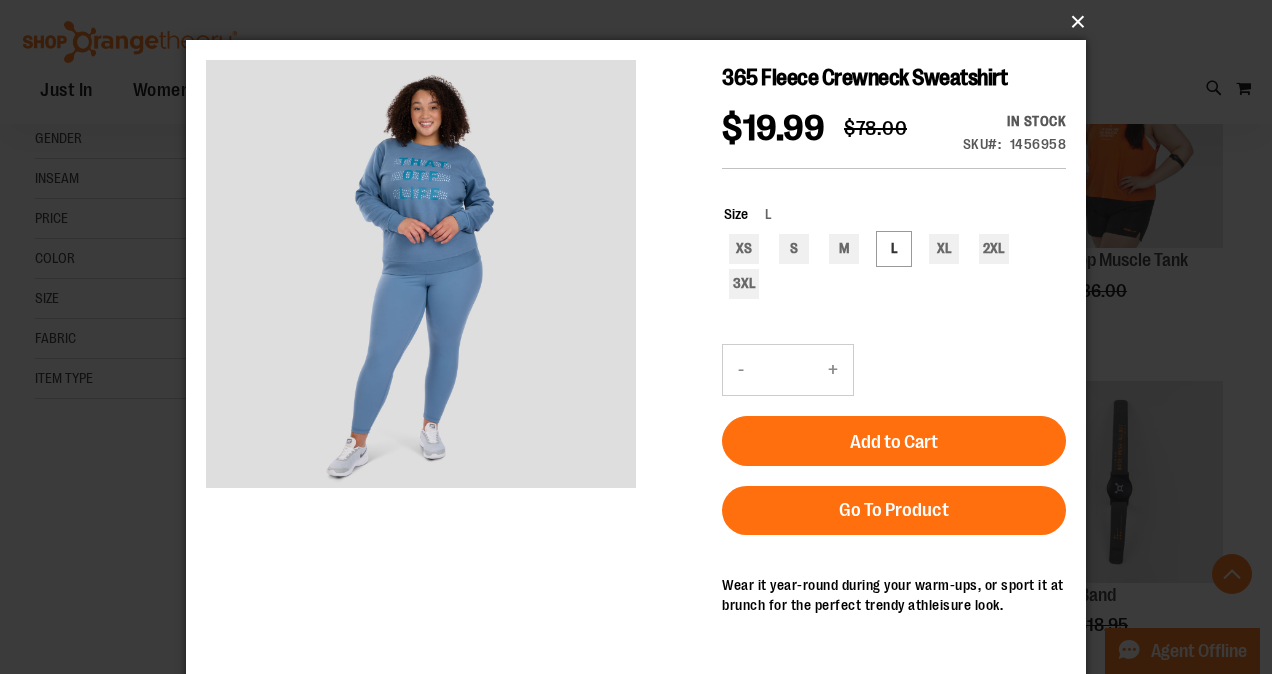 click on "×" at bounding box center (642, 22) 